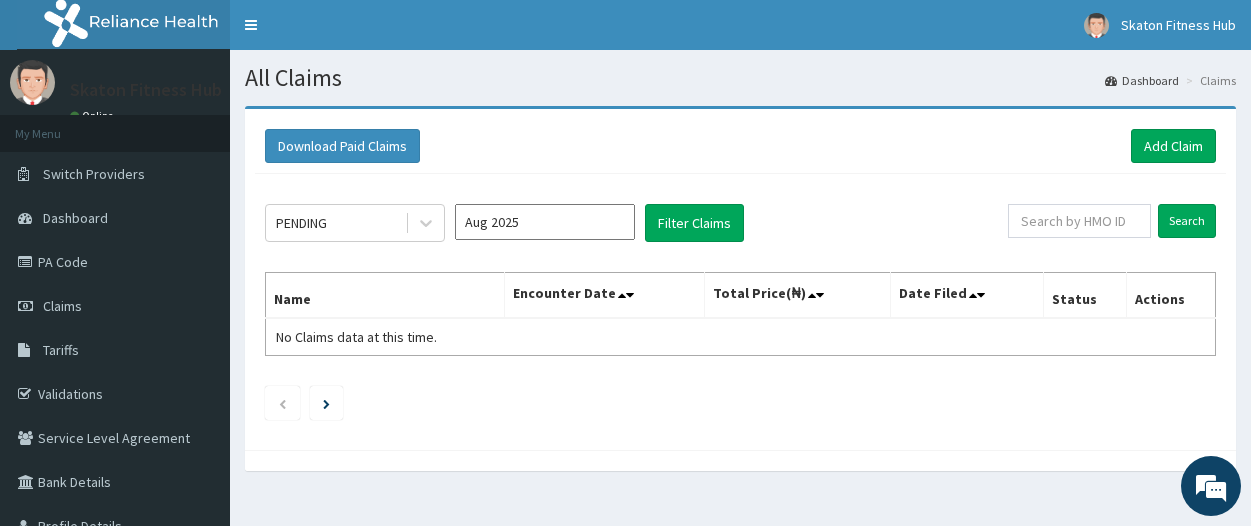 scroll, scrollTop: 0, scrollLeft: 0, axis: both 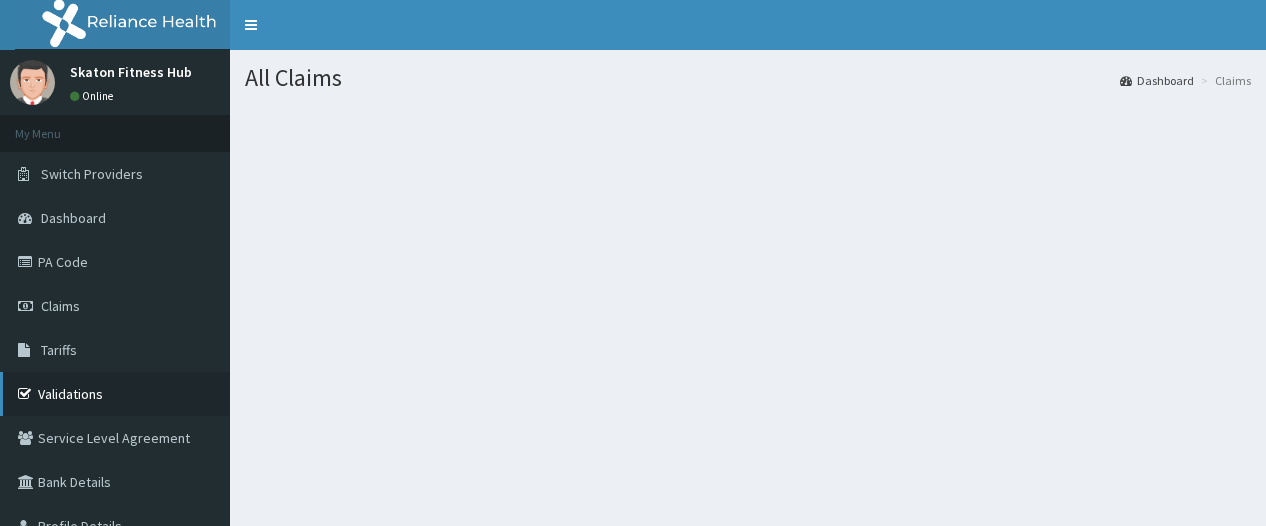 click on "Validations" at bounding box center [115, 394] 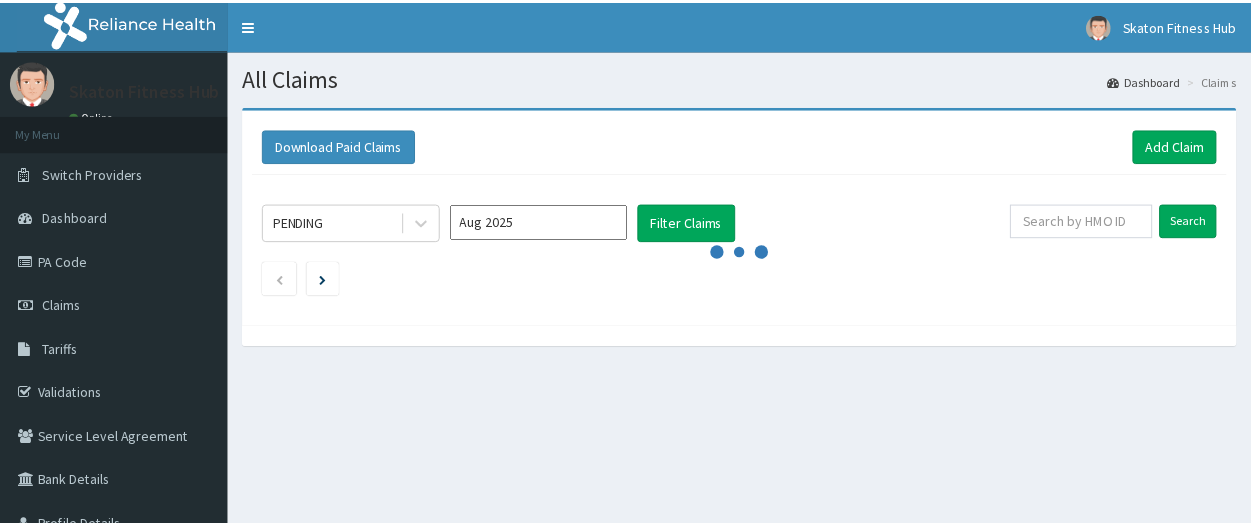 scroll, scrollTop: 0, scrollLeft: 0, axis: both 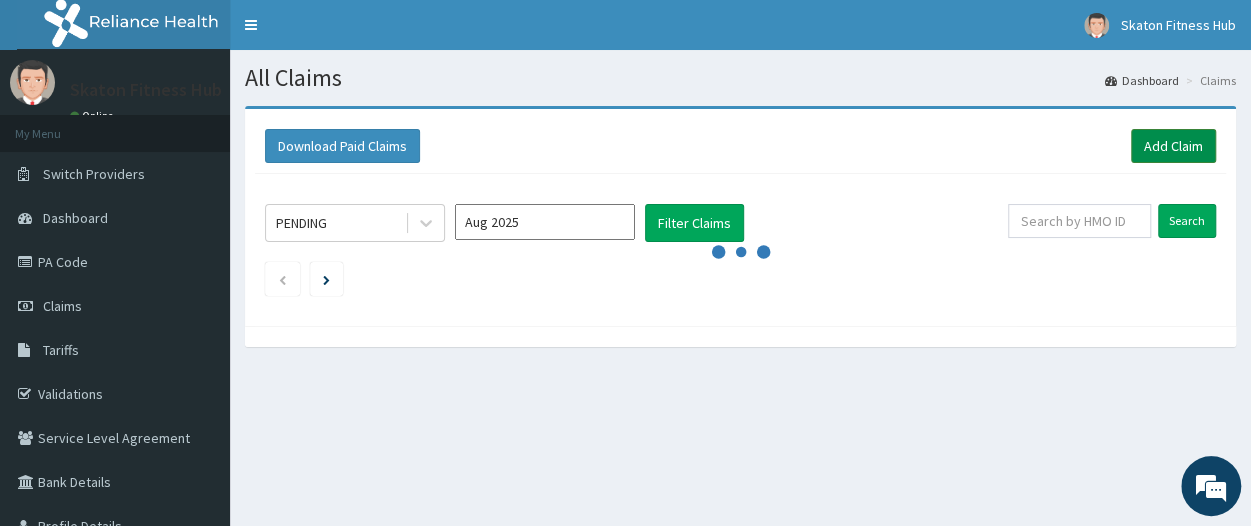click on "Add Claim" at bounding box center (1173, 146) 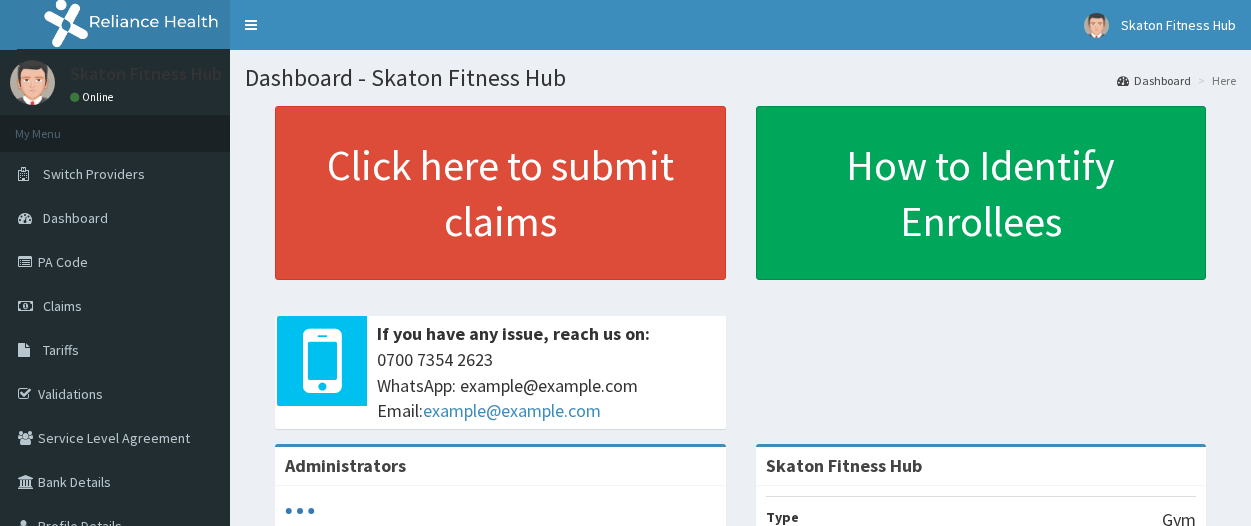 scroll, scrollTop: 0, scrollLeft: 0, axis: both 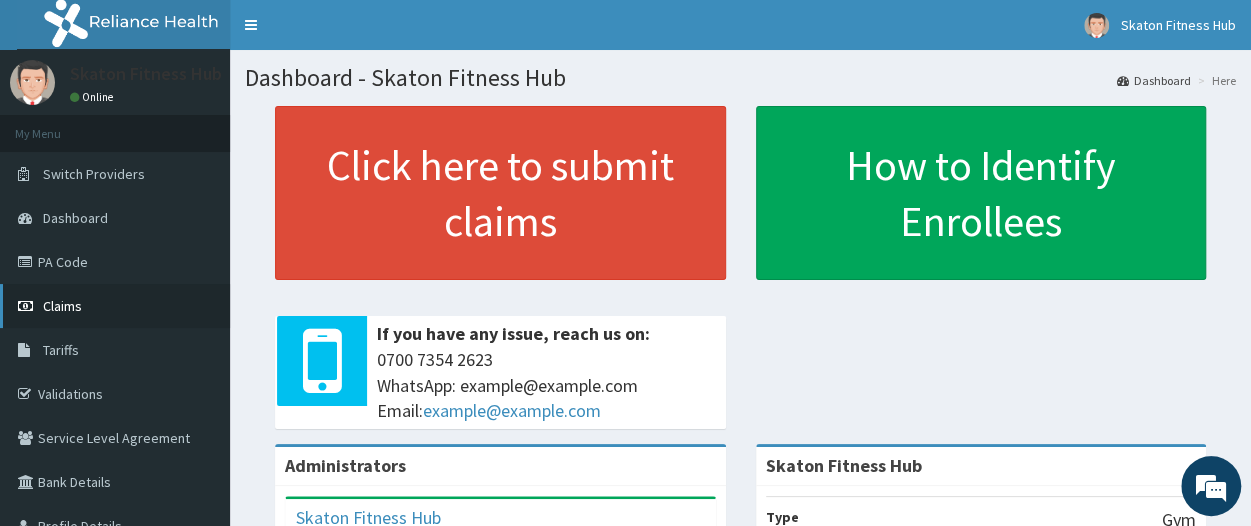 click on "Claims" at bounding box center (115, 306) 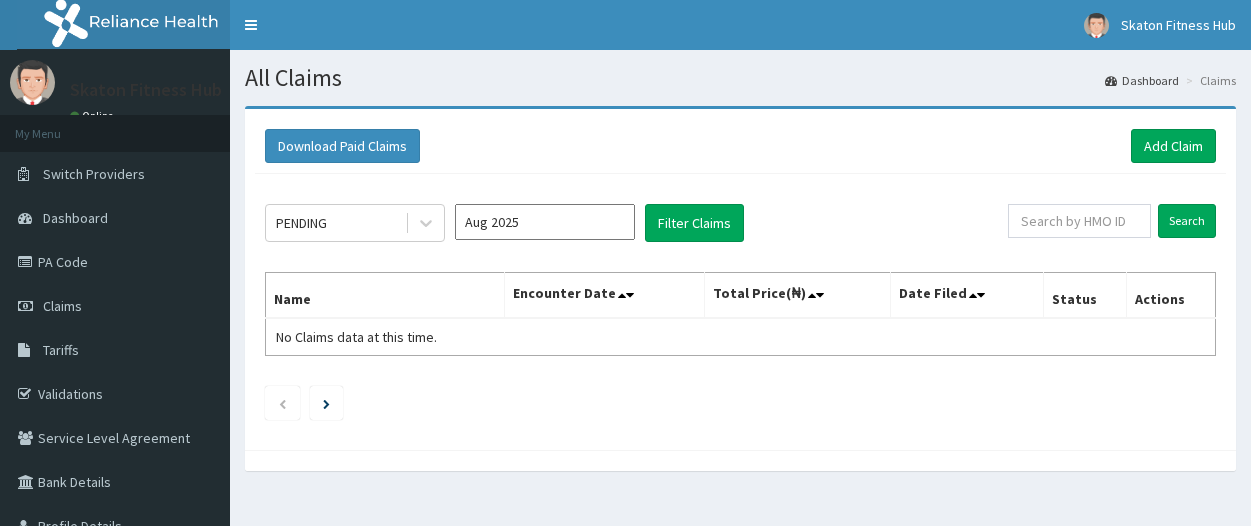 scroll, scrollTop: 0, scrollLeft: 0, axis: both 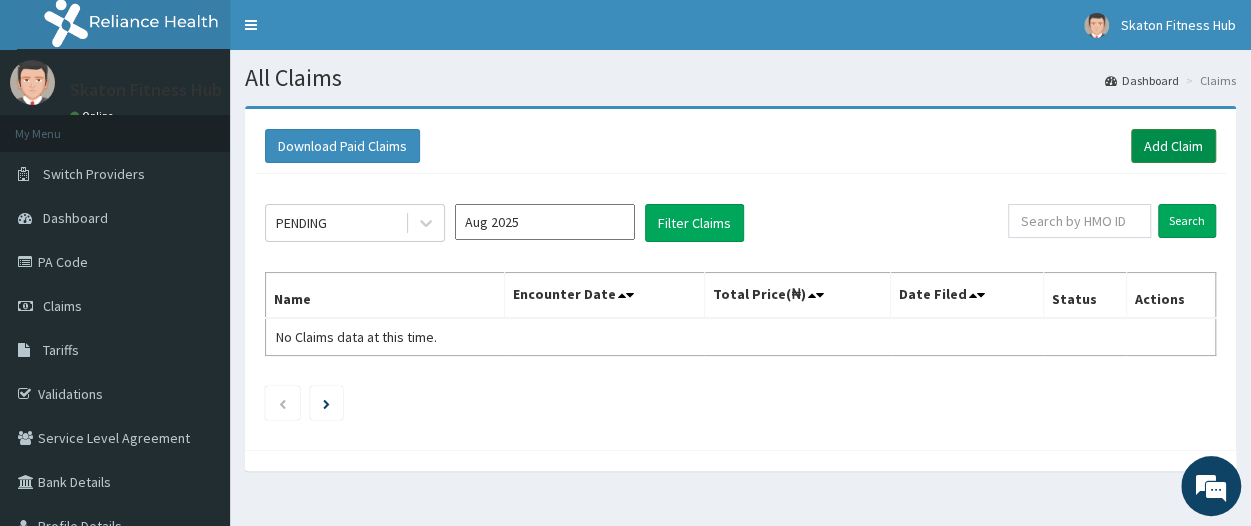 click on "Add Claim" at bounding box center [1173, 146] 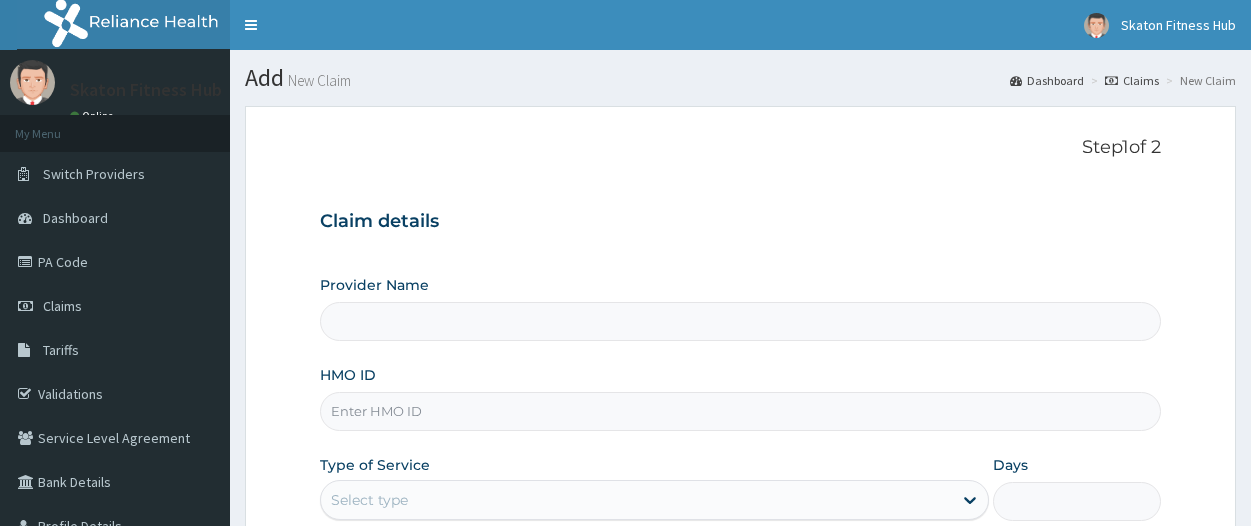 scroll, scrollTop: 0, scrollLeft: 0, axis: both 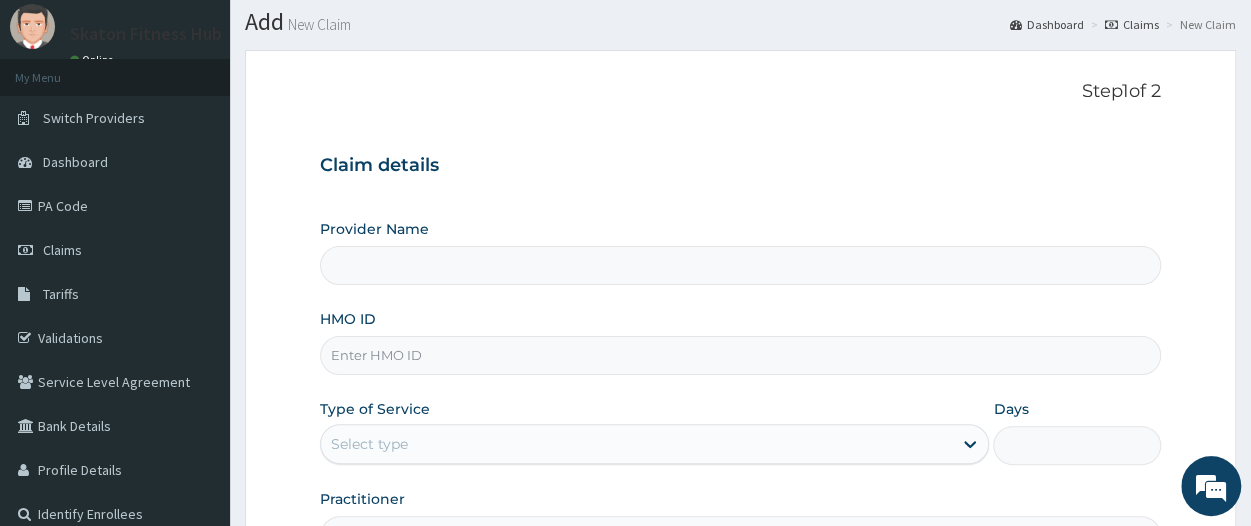 type on "Skaton Fitness Hub" 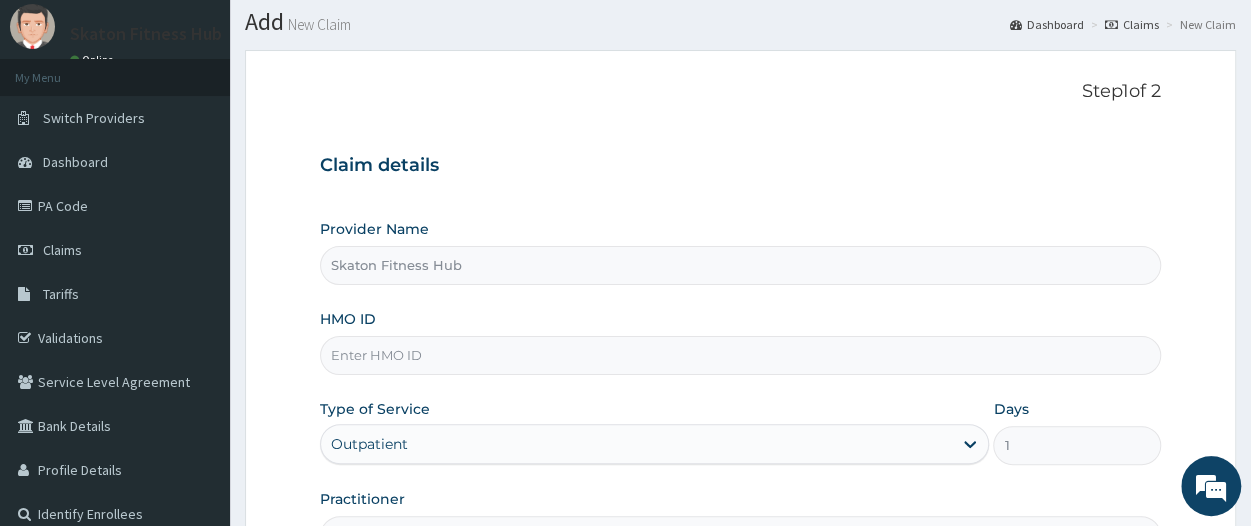 click on "HMO ID" at bounding box center [740, 355] 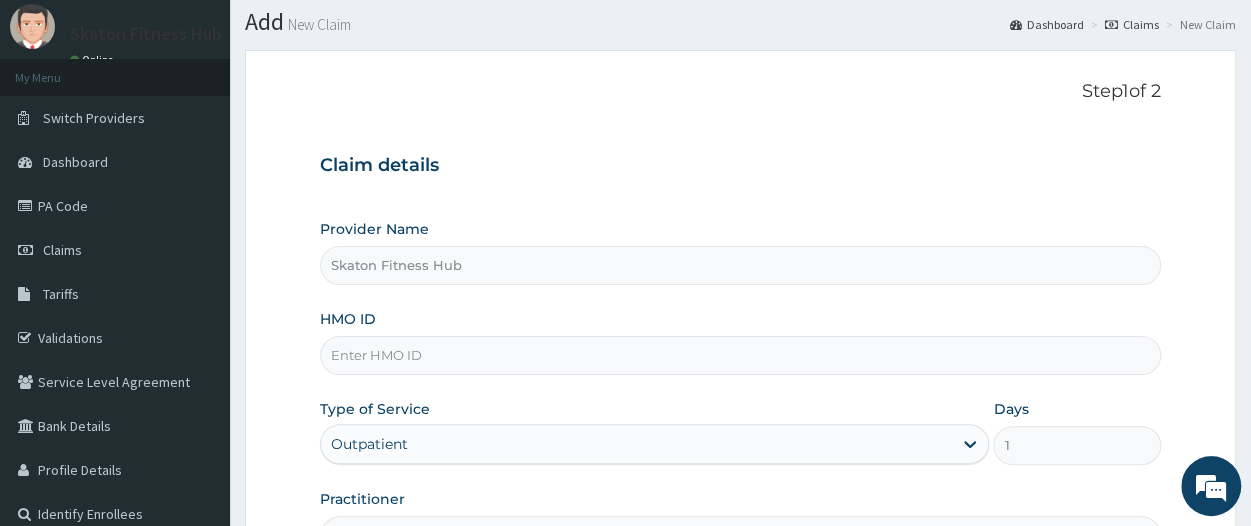 paste on "GFL/10001/A	Naomi Iyogun" 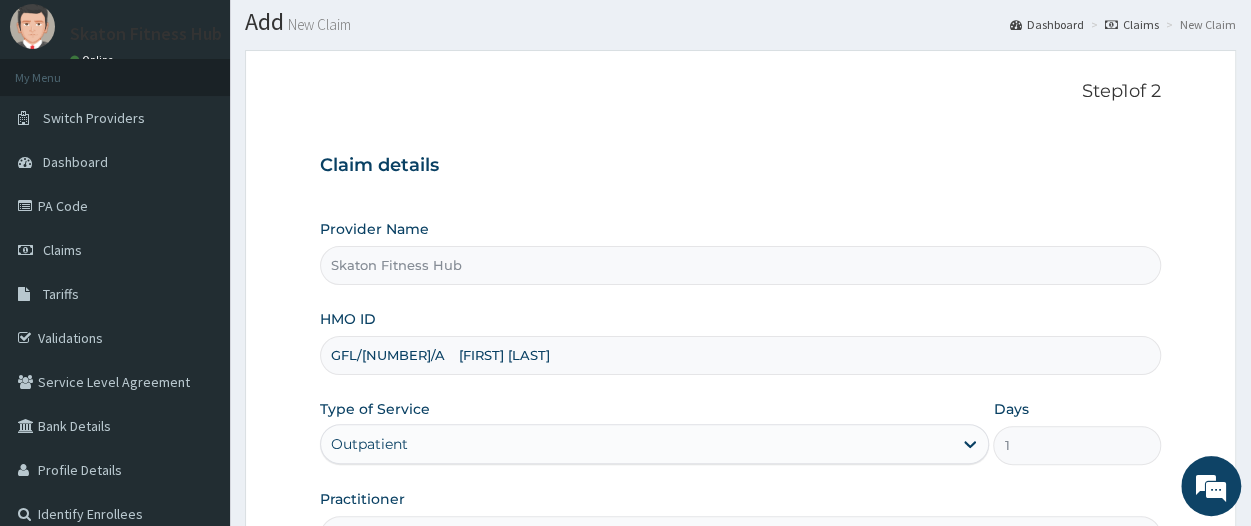 drag, startPoint x: 412, startPoint y: 353, endPoint x: 515, endPoint y: 349, distance: 103.077644 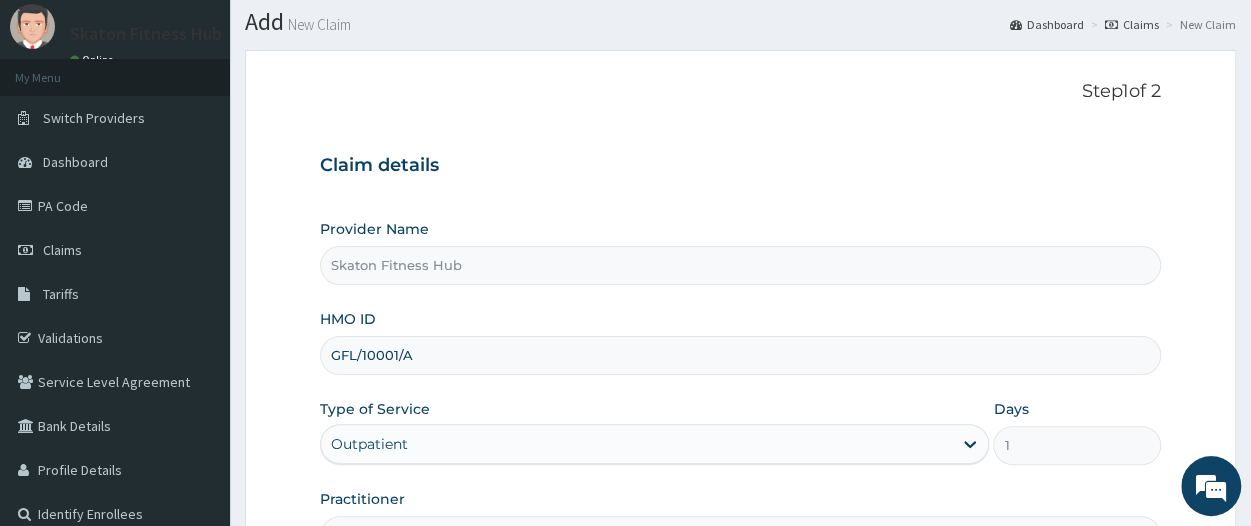 scroll, scrollTop: 0, scrollLeft: 0, axis: both 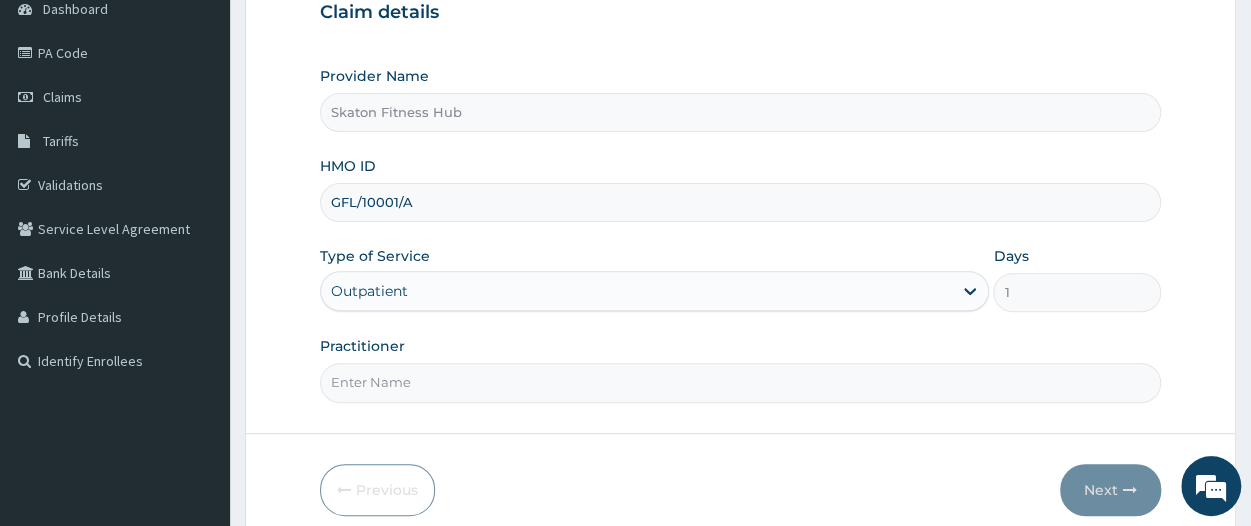 type on "GFL/10001/A" 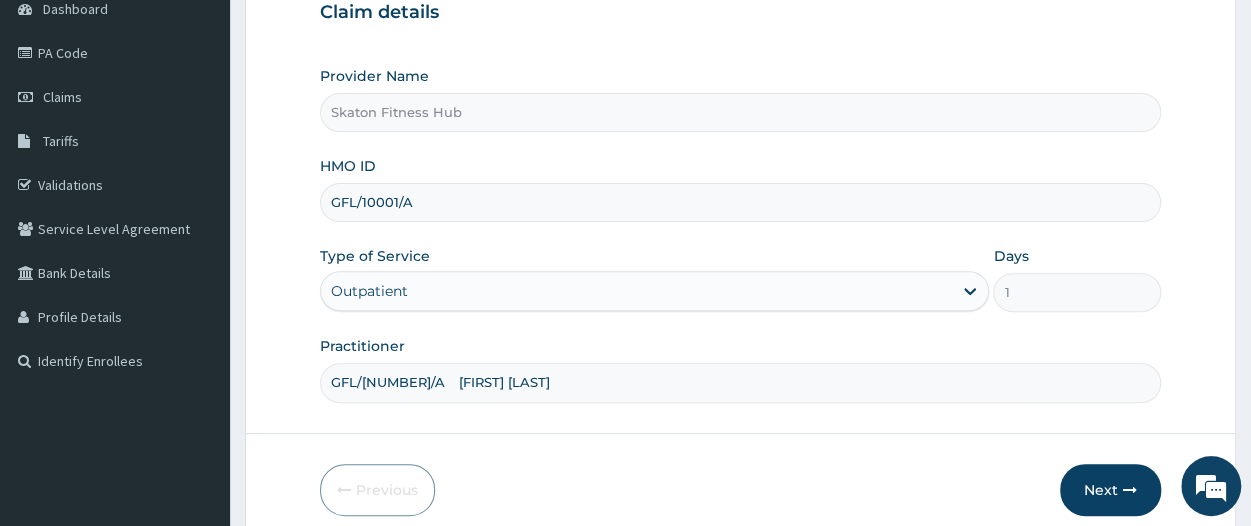 drag, startPoint x: 417, startPoint y: 383, endPoint x: 246, endPoint y: 391, distance: 171.18703 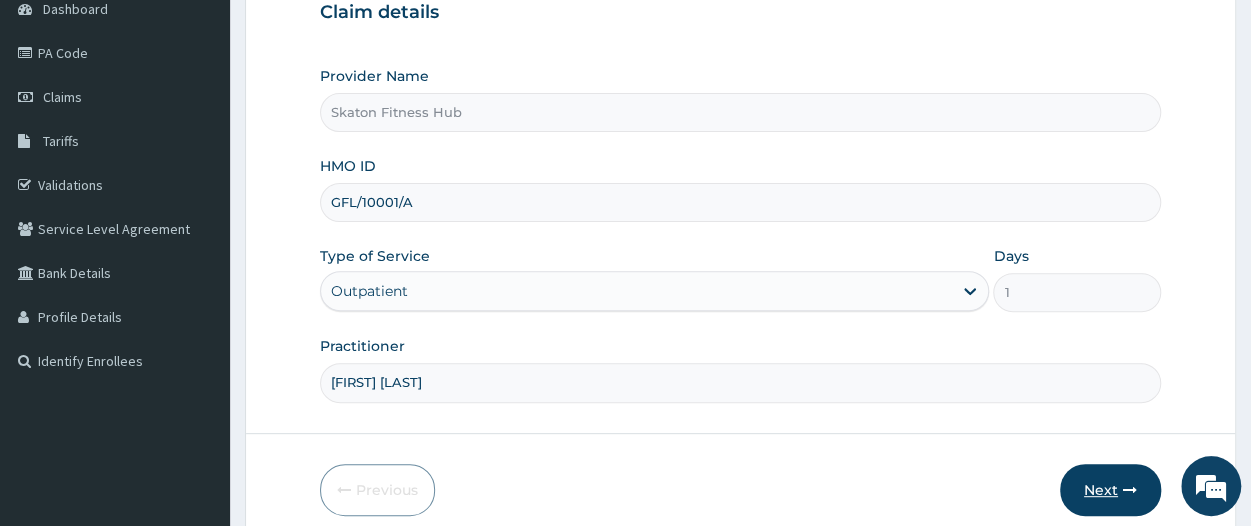 type on "Naomi Iyogun" 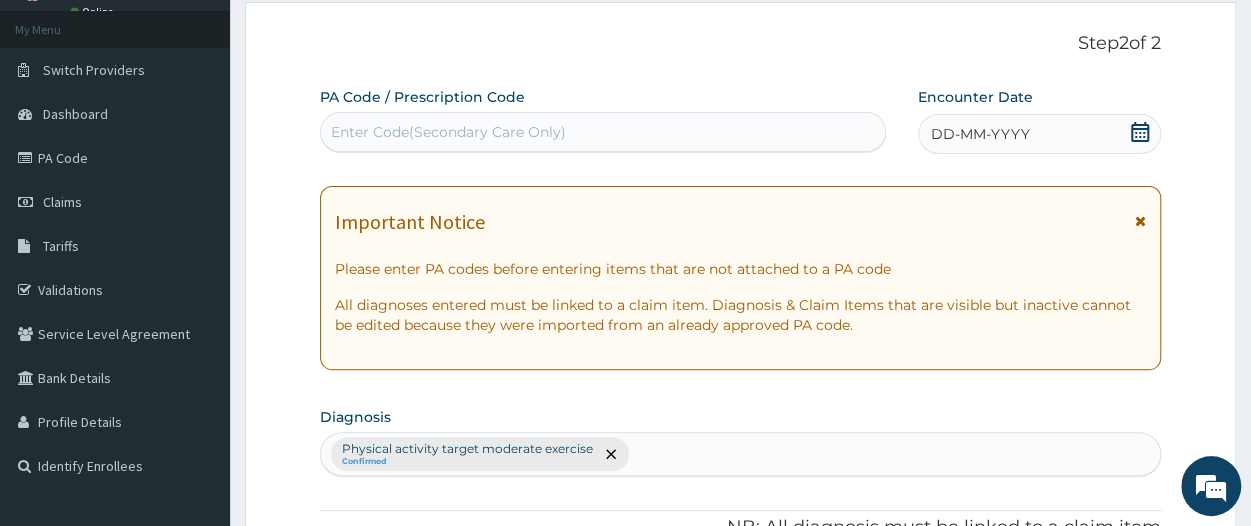 scroll, scrollTop: 0, scrollLeft: 0, axis: both 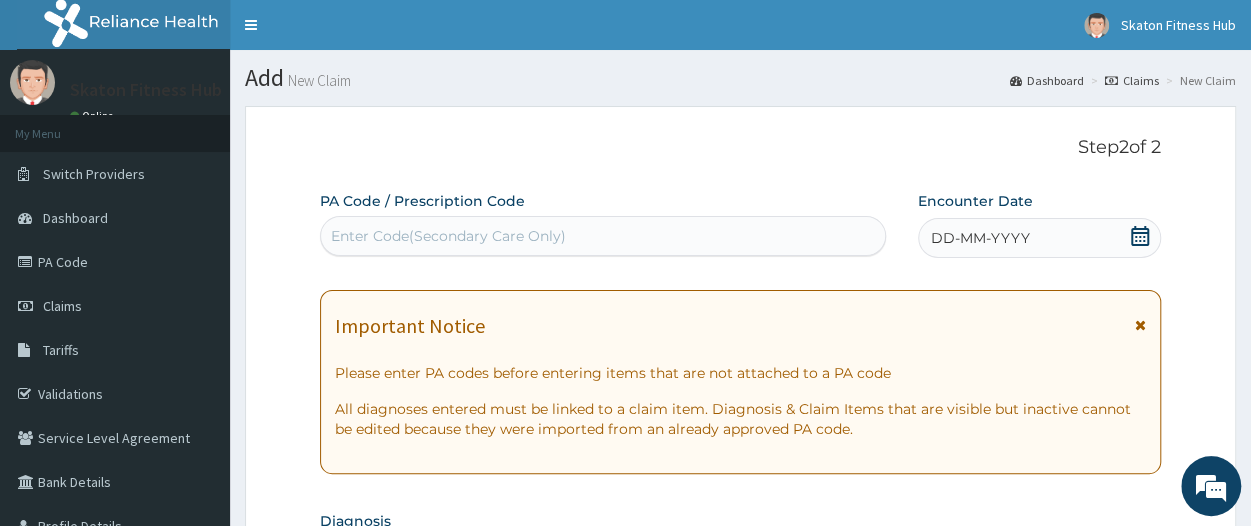 click on "Enter Code(Secondary Care Only)" at bounding box center (448, 236) 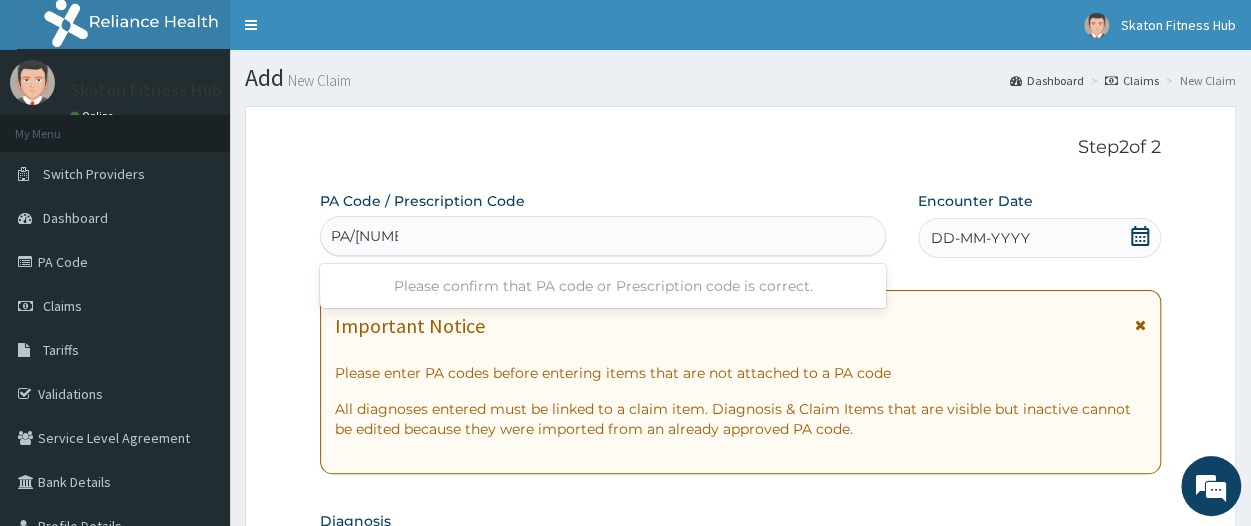 type on "PA/05225F" 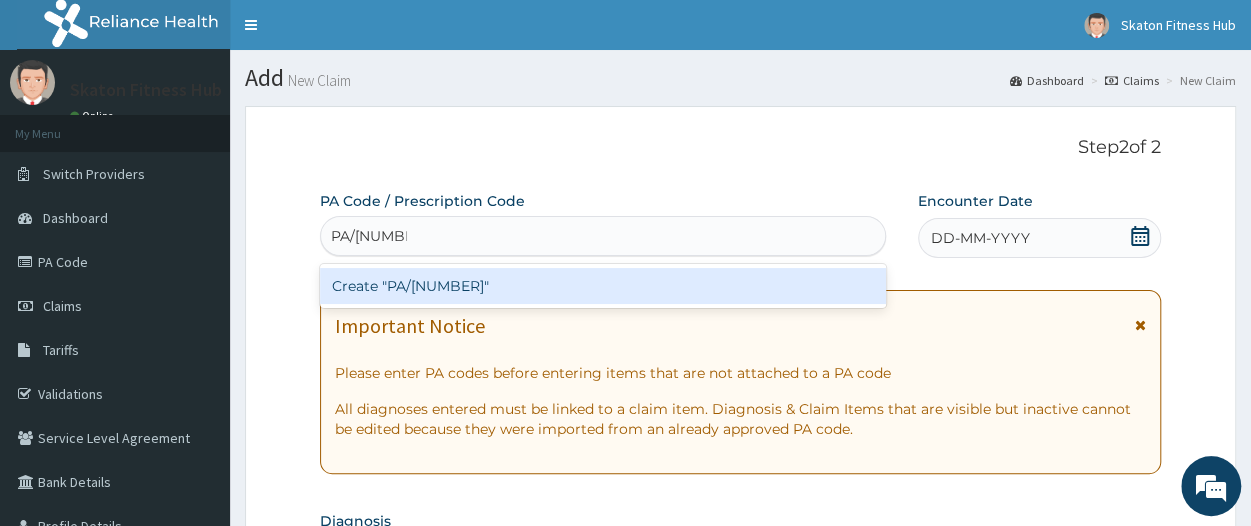 click on "Create "PA/05225F"" at bounding box center [603, 286] 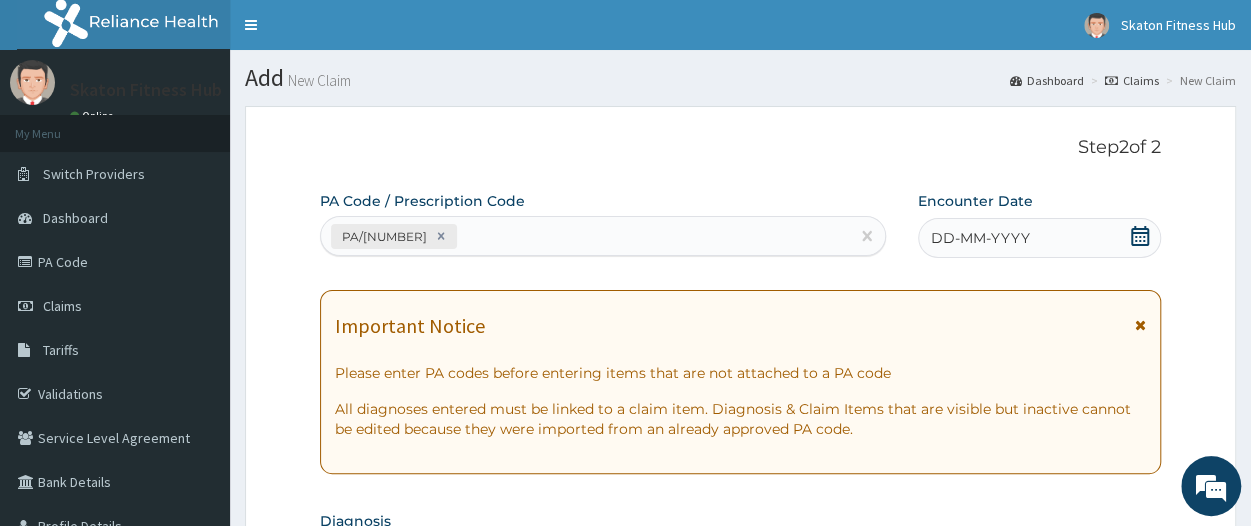 click 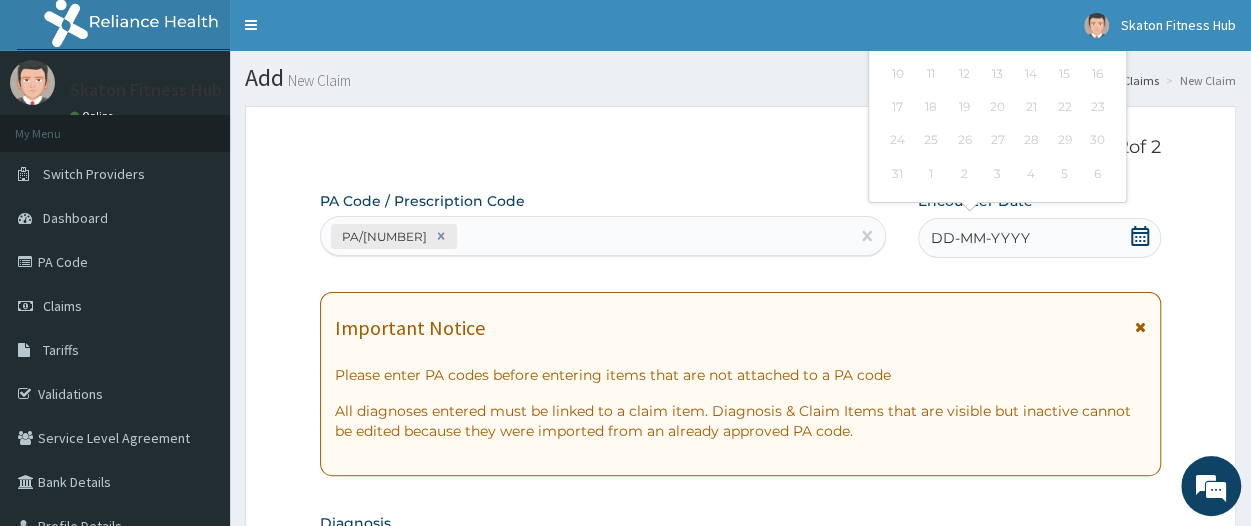 click 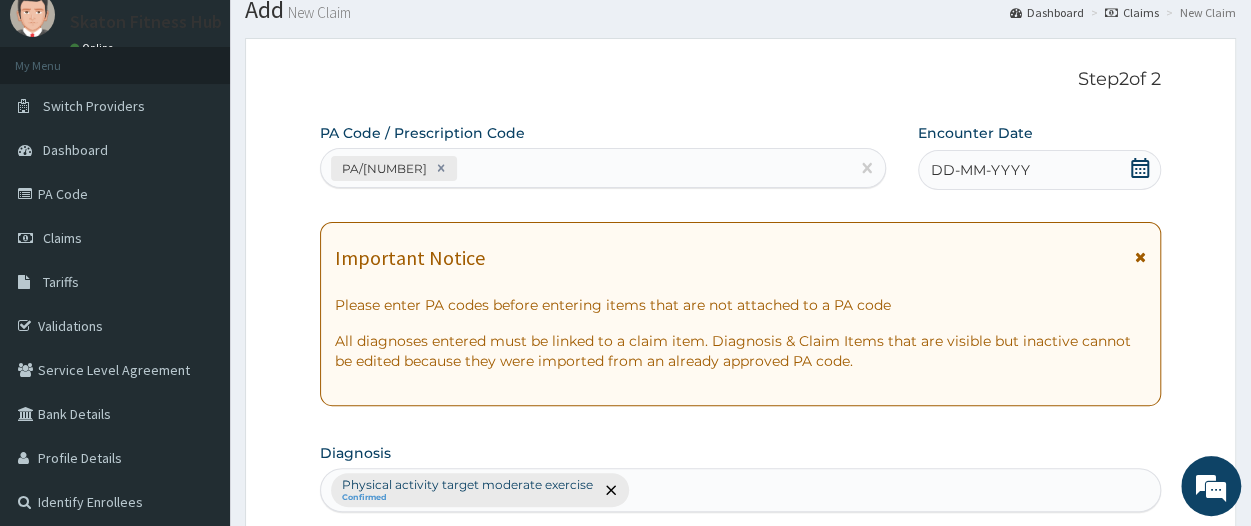 scroll, scrollTop: 73, scrollLeft: 0, axis: vertical 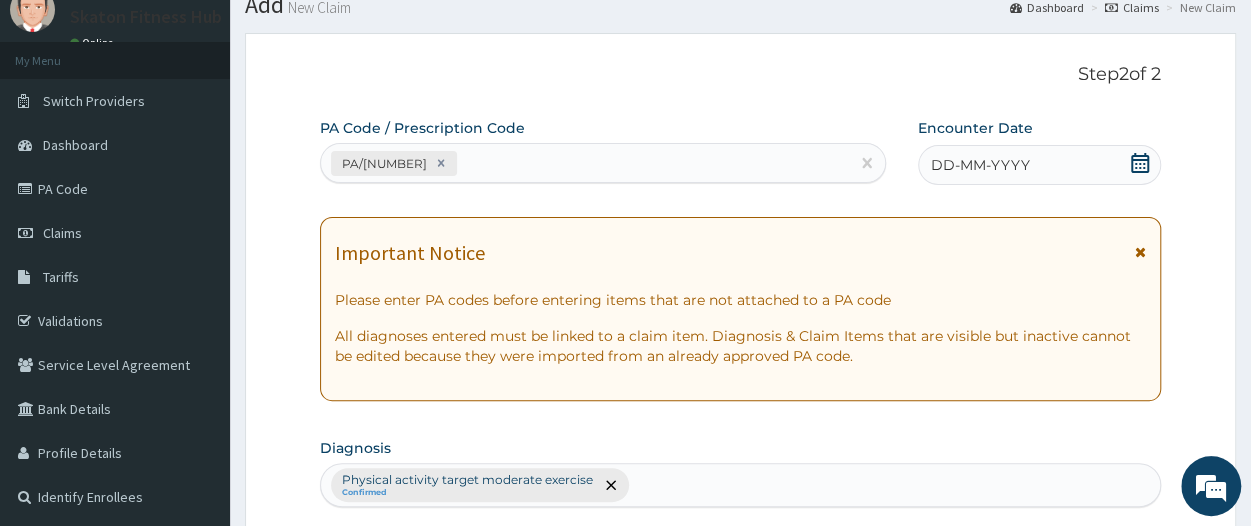 click 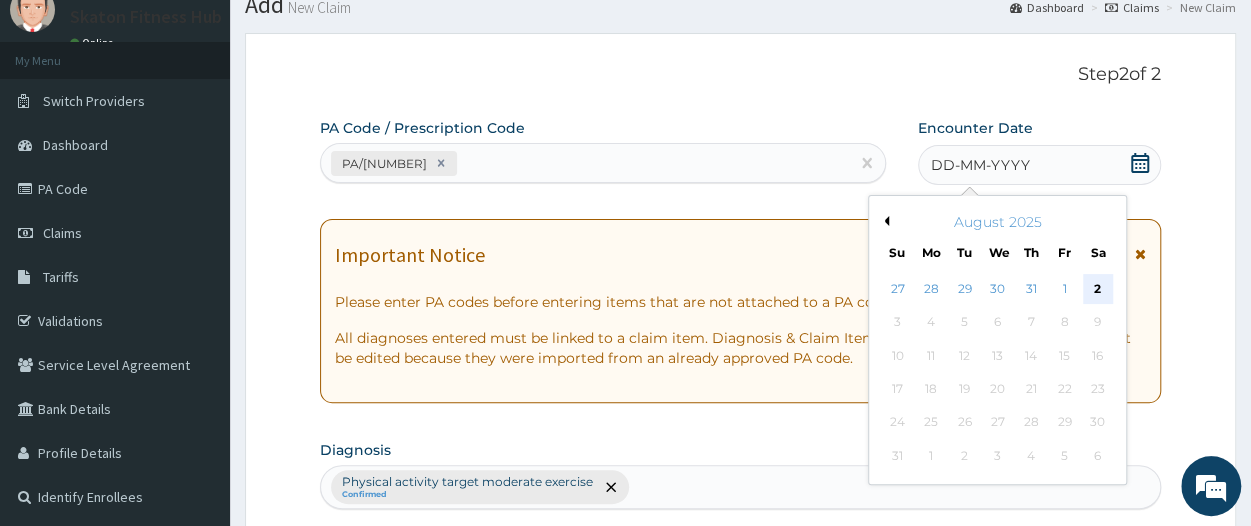 click on "2" at bounding box center (1098, 289) 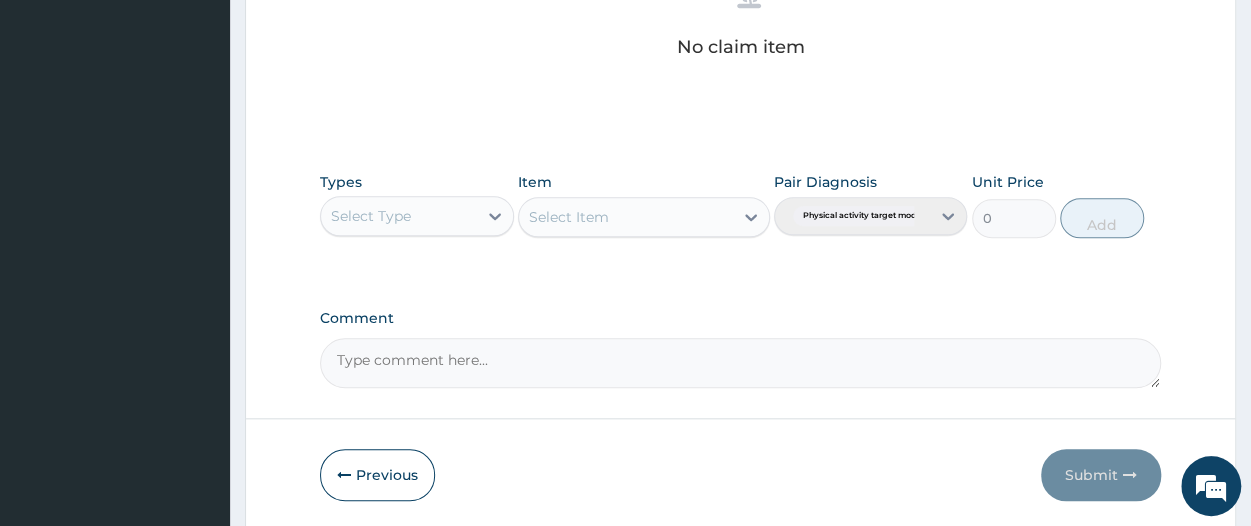 scroll, scrollTop: 849, scrollLeft: 0, axis: vertical 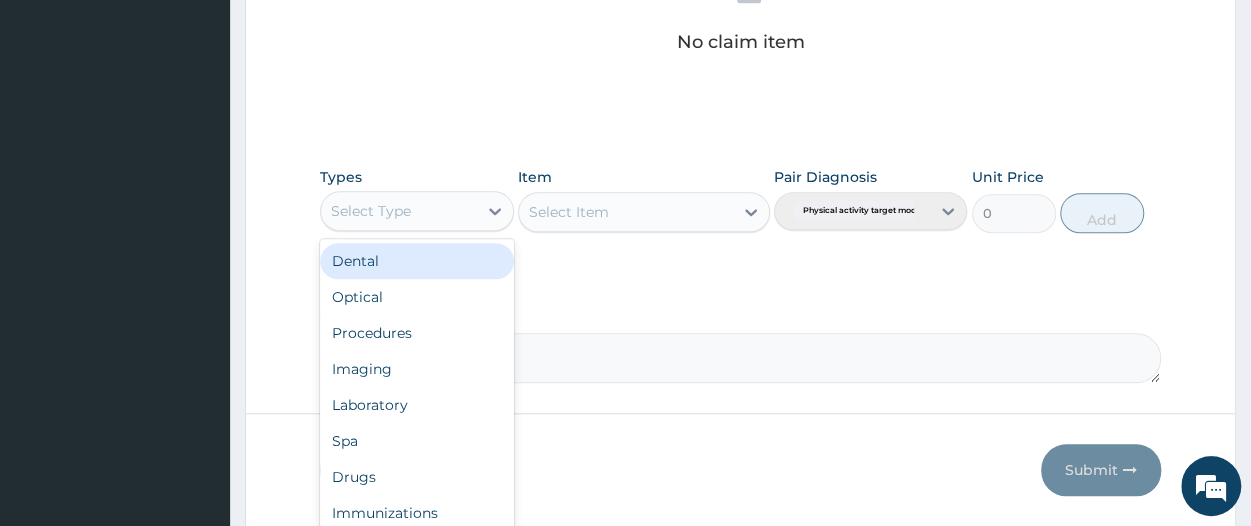 click on "Select Type" at bounding box center (398, 211) 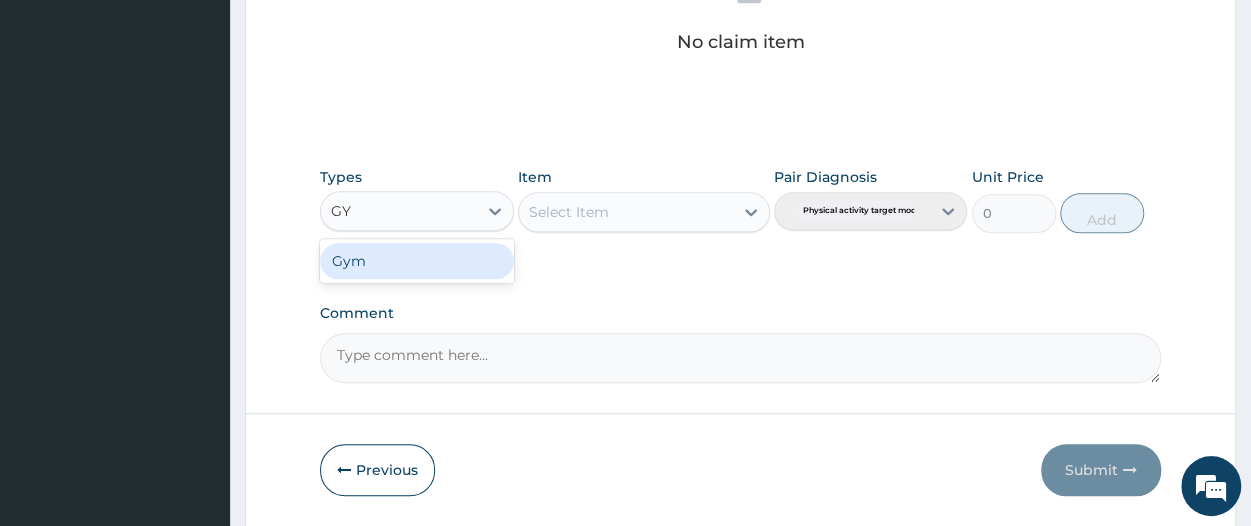 type on "GYM" 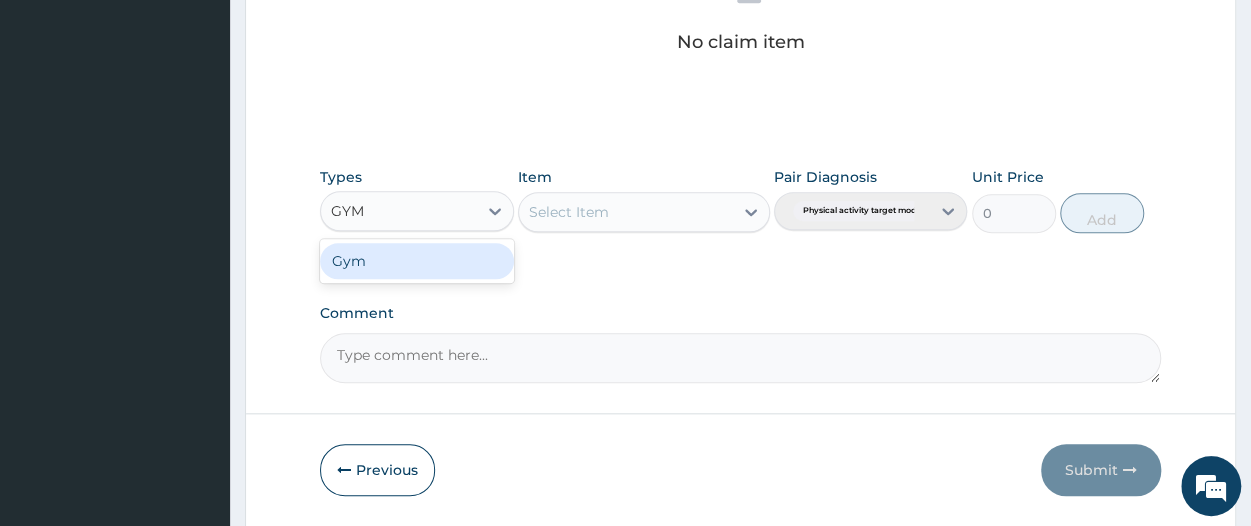 click on "Gym" at bounding box center [416, 261] 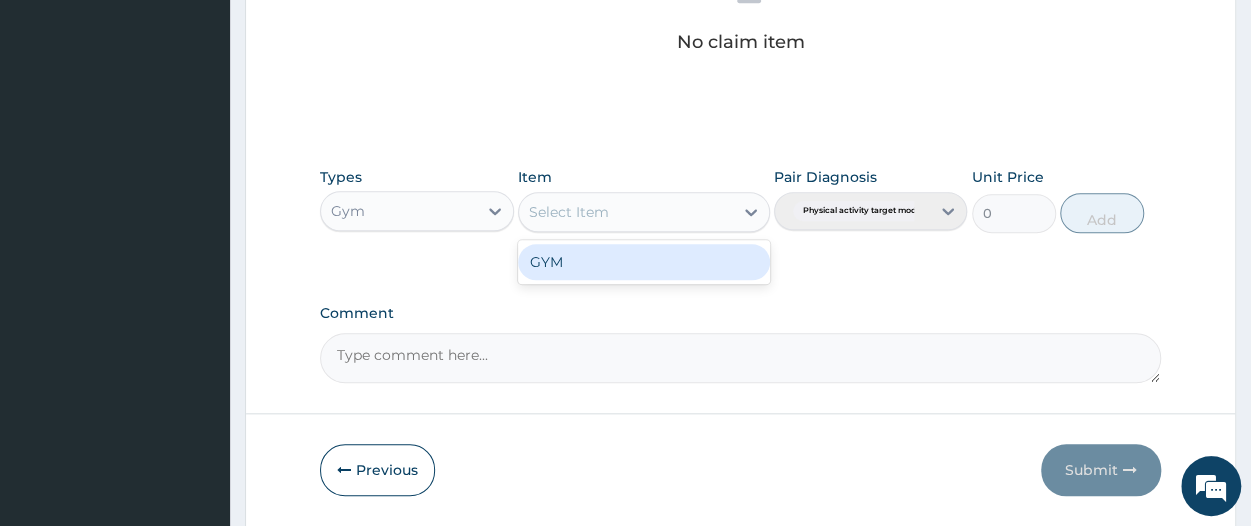 click on "Select Item" at bounding box center [626, 212] 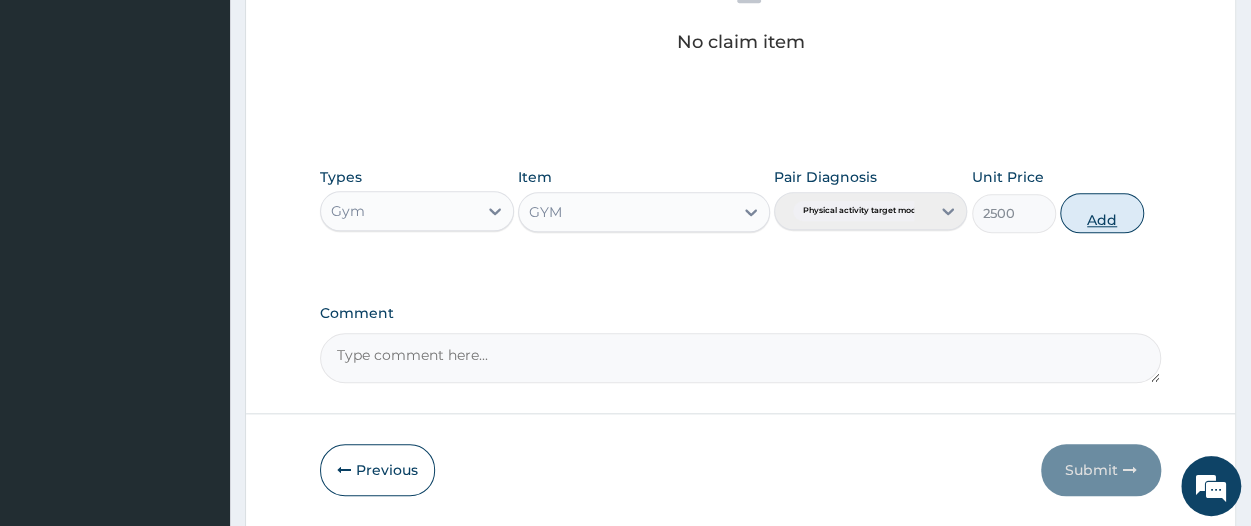 click on "Add" at bounding box center (1102, 213) 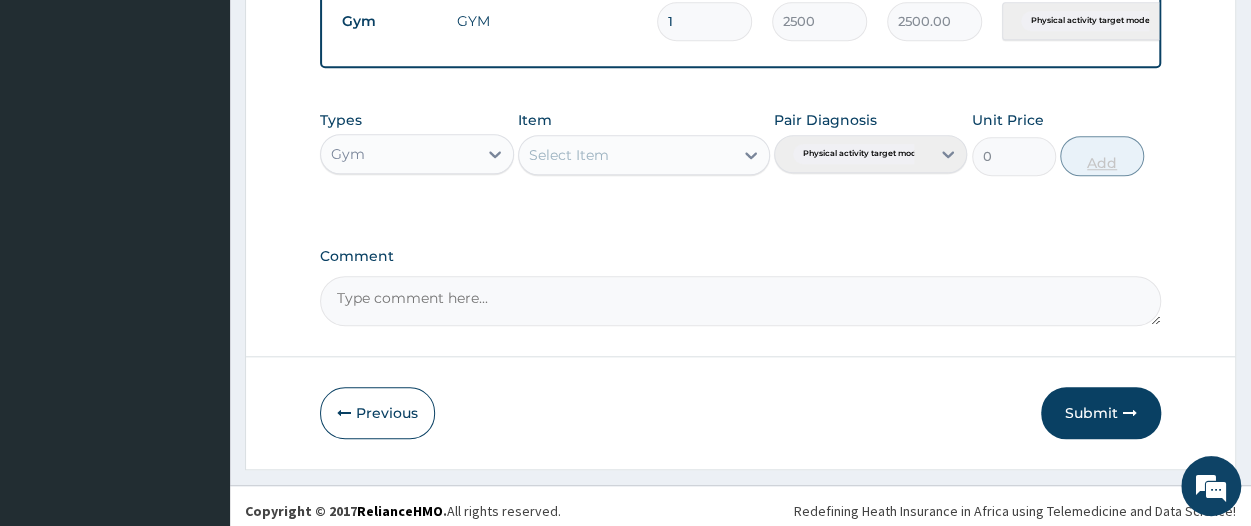 scroll, scrollTop: 833, scrollLeft: 0, axis: vertical 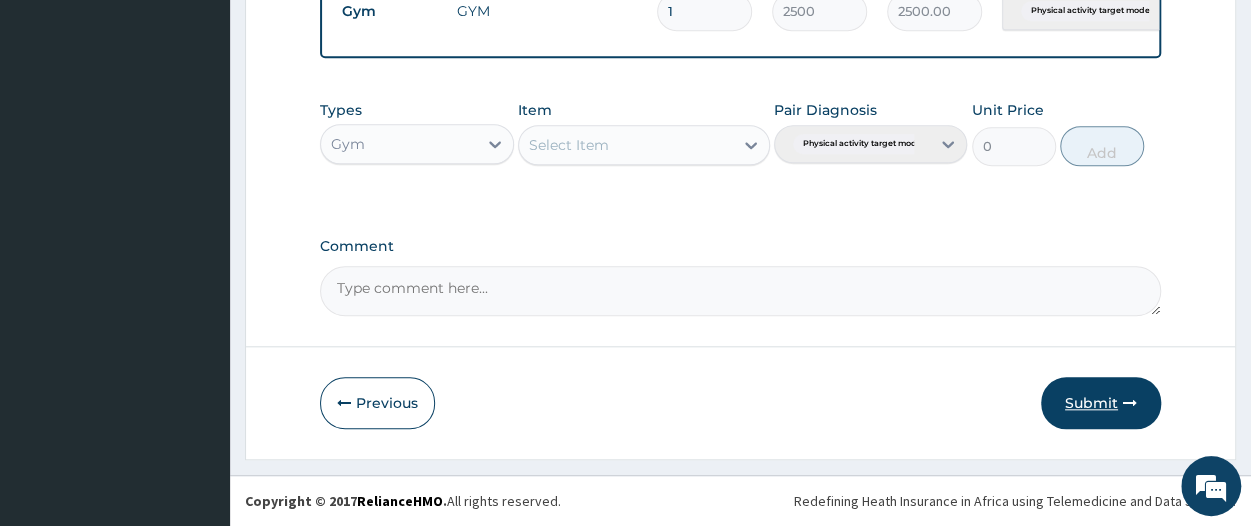 click on "Submit" at bounding box center (1101, 403) 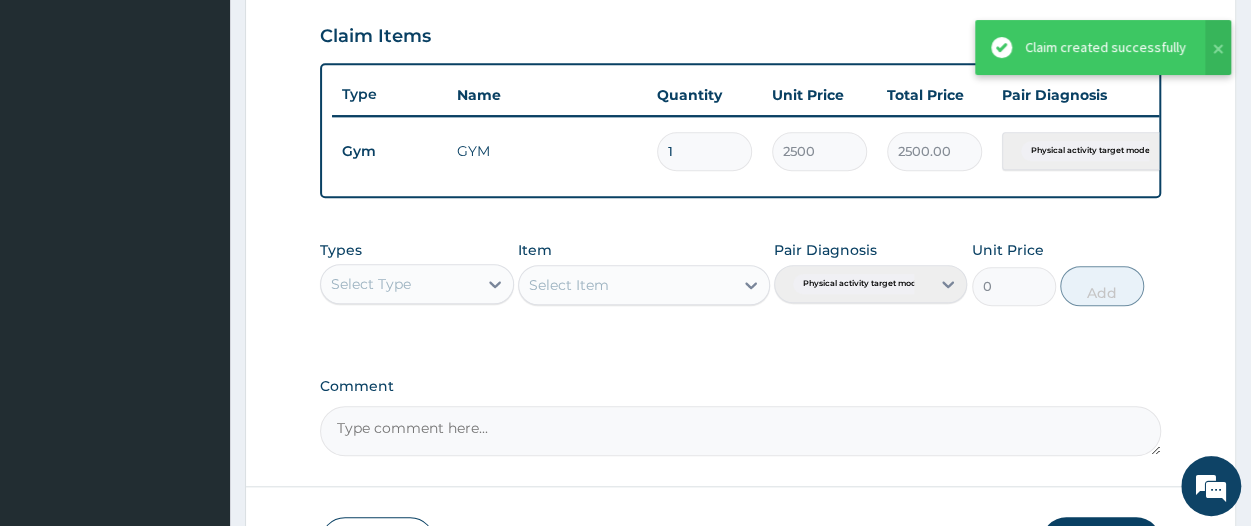 scroll, scrollTop: 676, scrollLeft: 0, axis: vertical 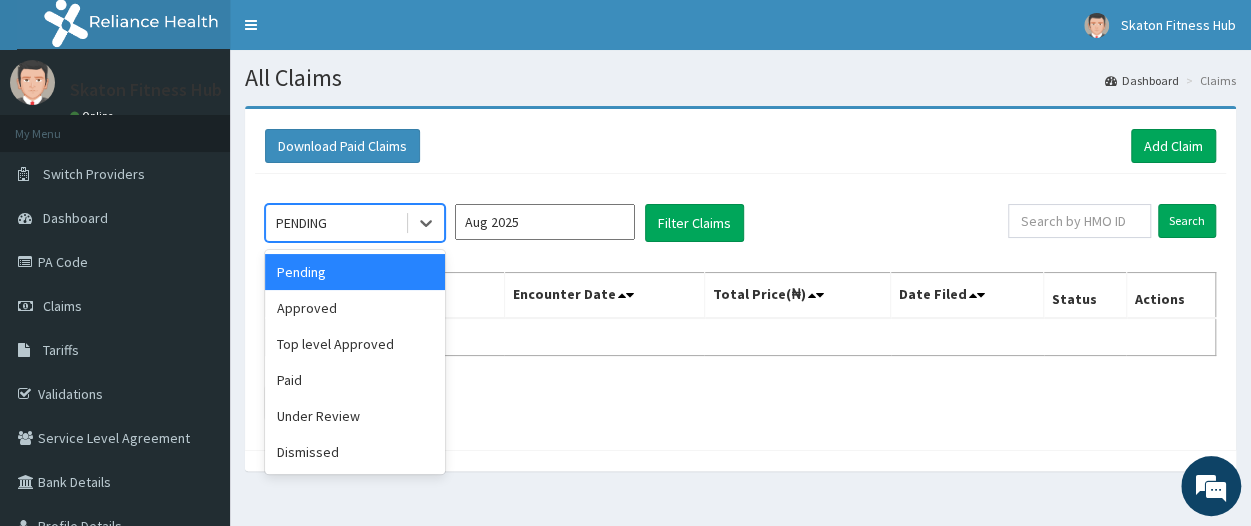 click on "PENDING" at bounding box center [335, 223] 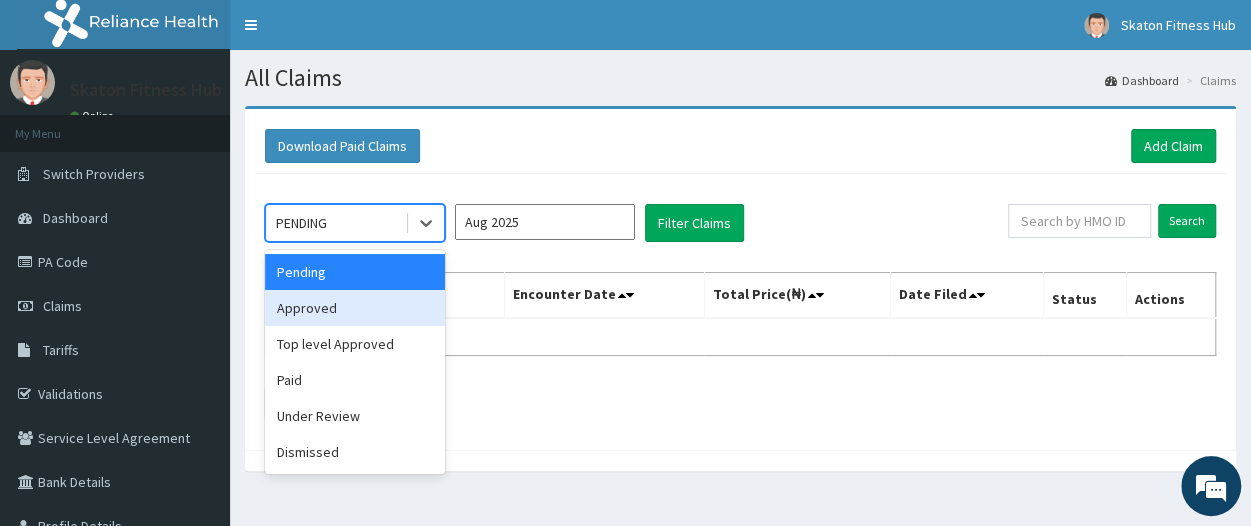 click on "Approved" at bounding box center [355, 308] 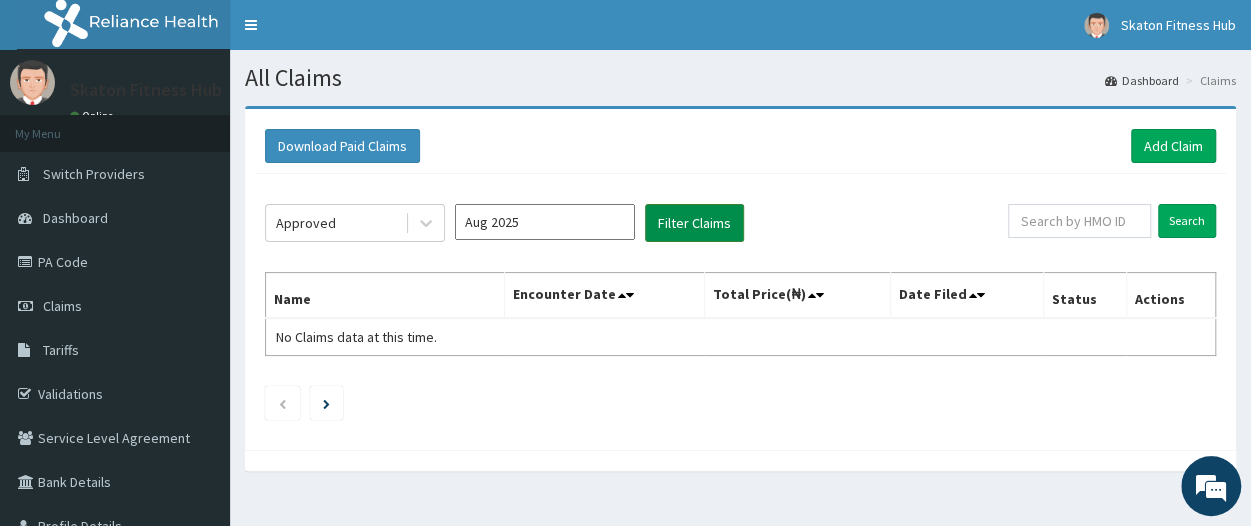 click on "Filter Claims" at bounding box center (694, 223) 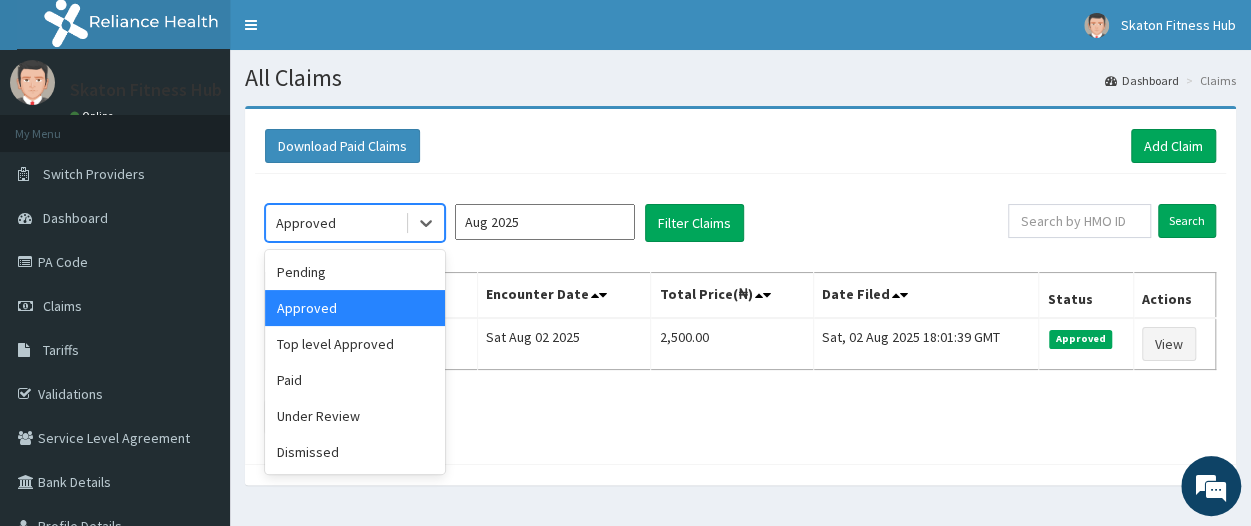 click on "Approved" at bounding box center (335, 223) 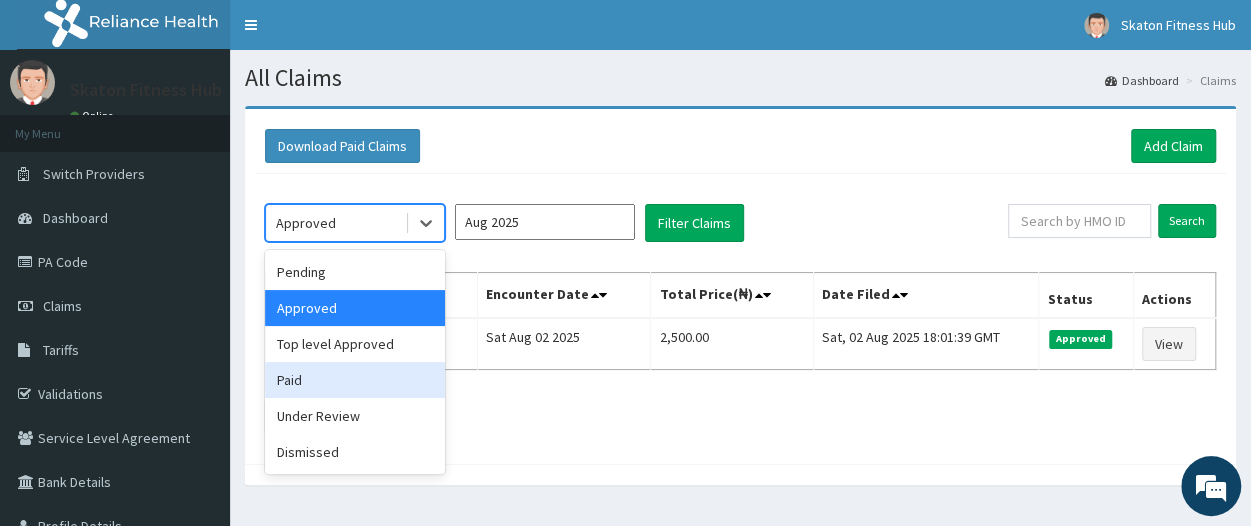 click on "Paid" at bounding box center [355, 380] 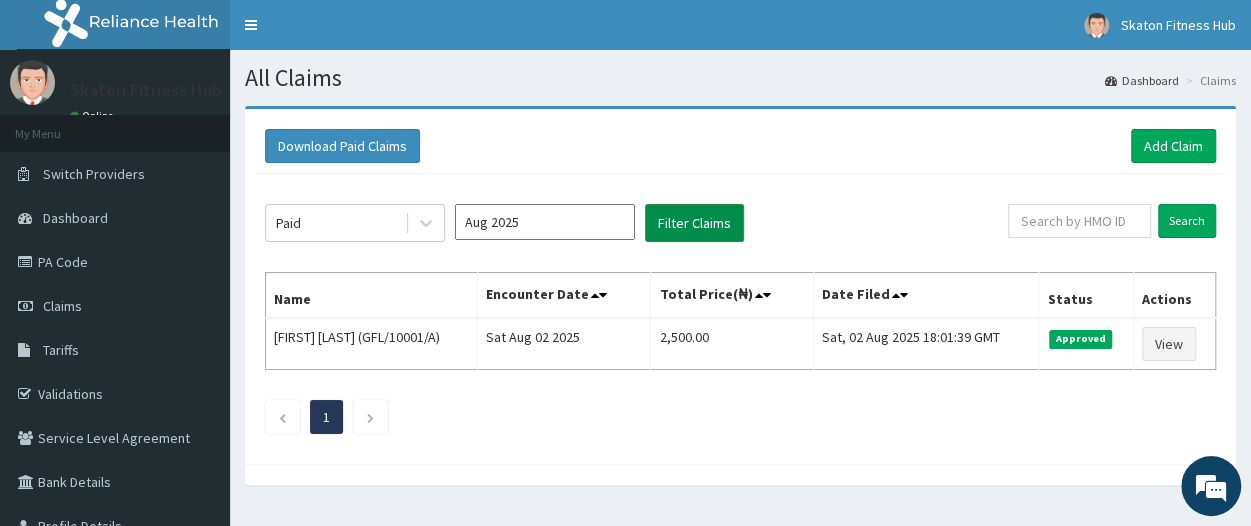 click on "Filter Claims" at bounding box center (694, 223) 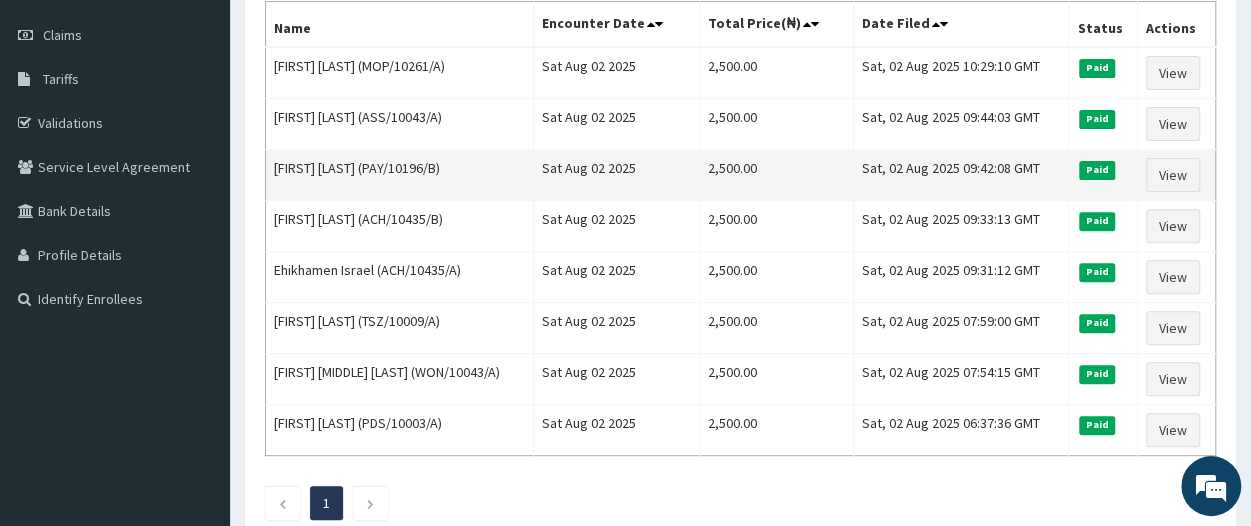 scroll, scrollTop: 0, scrollLeft: 0, axis: both 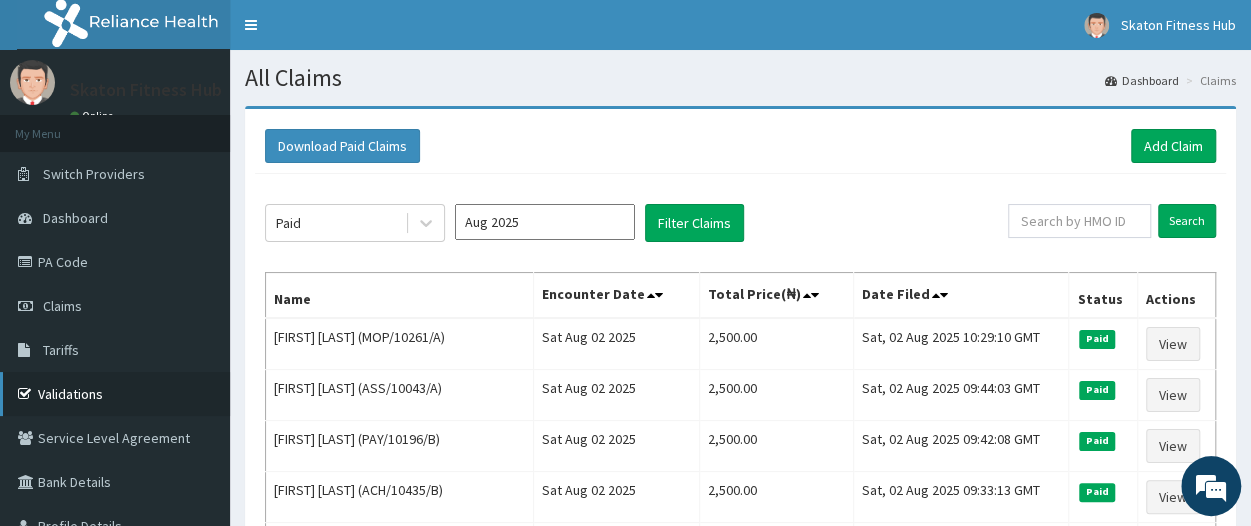click on "Validations" at bounding box center (115, 394) 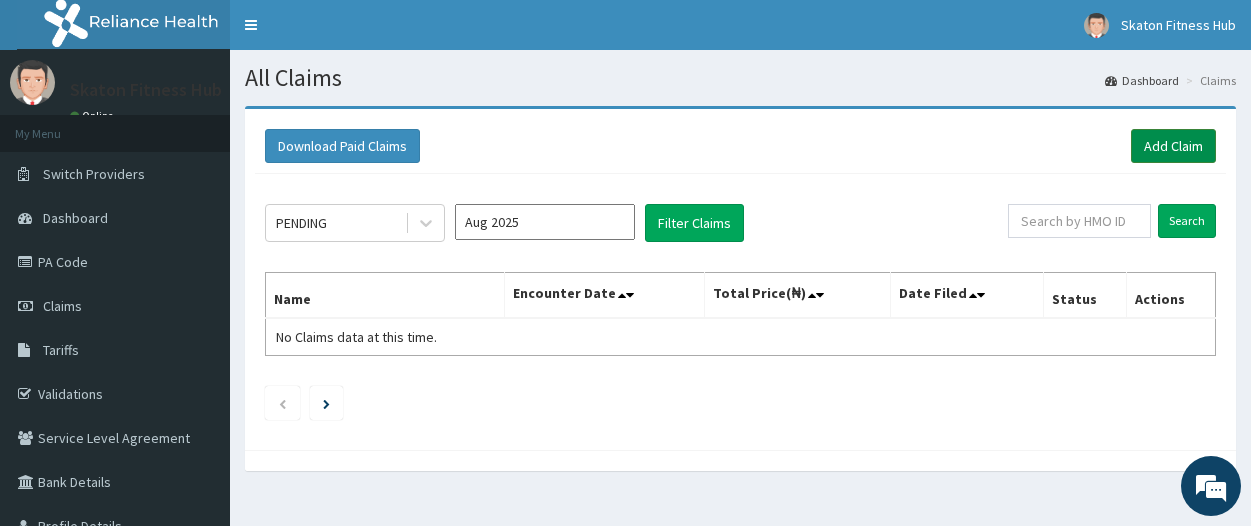 scroll, scrollTop: 0, scrollLeft: 0, axis: both 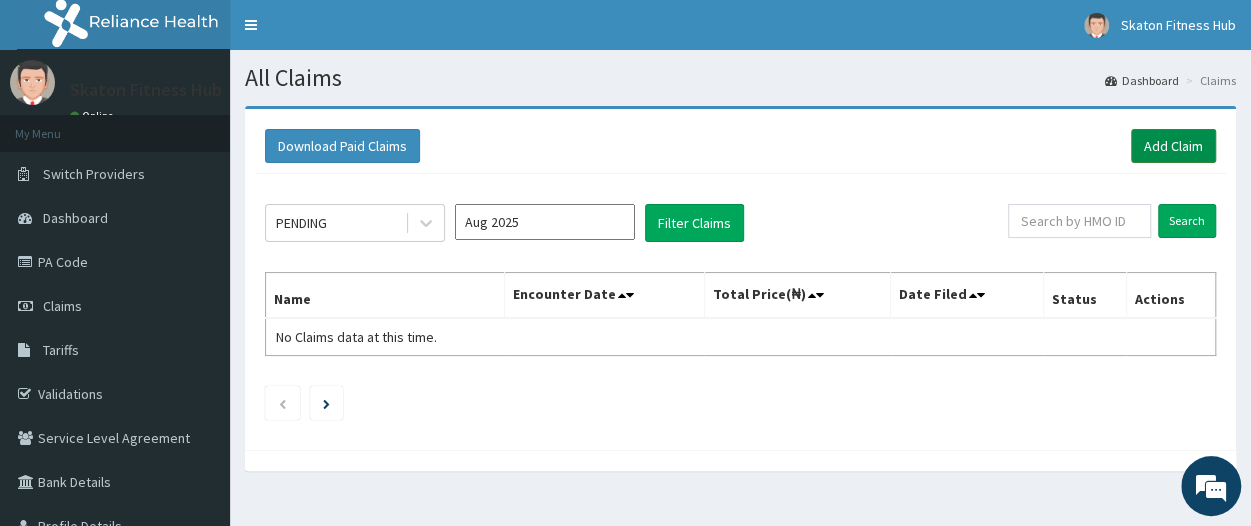 click on "Add Claim" at bounding box center [1173, 146] 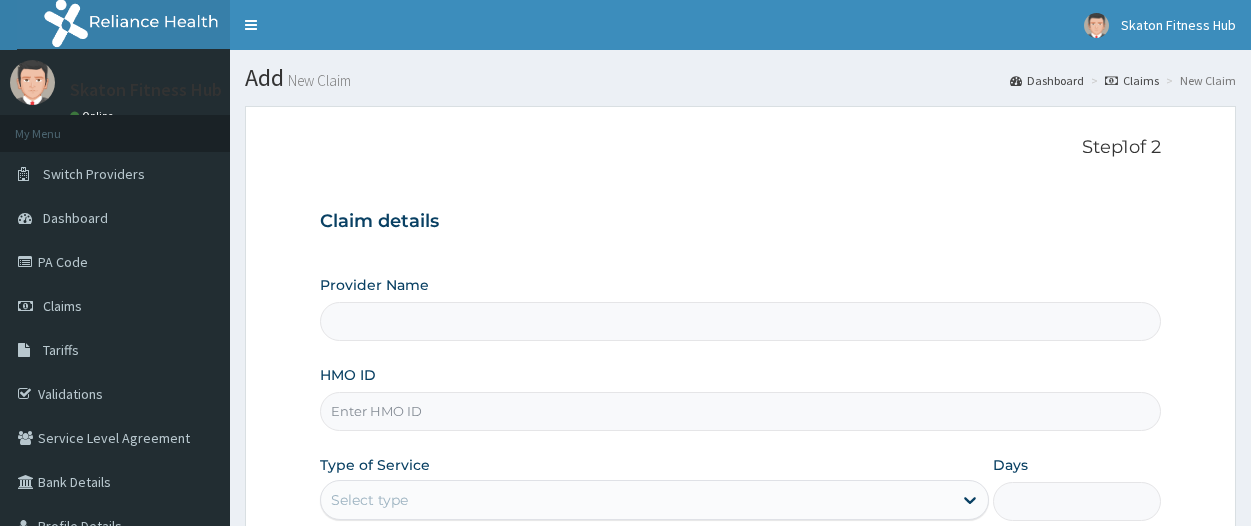 scroll, scrollTop: 0, scrollLeft: 0, axis: both 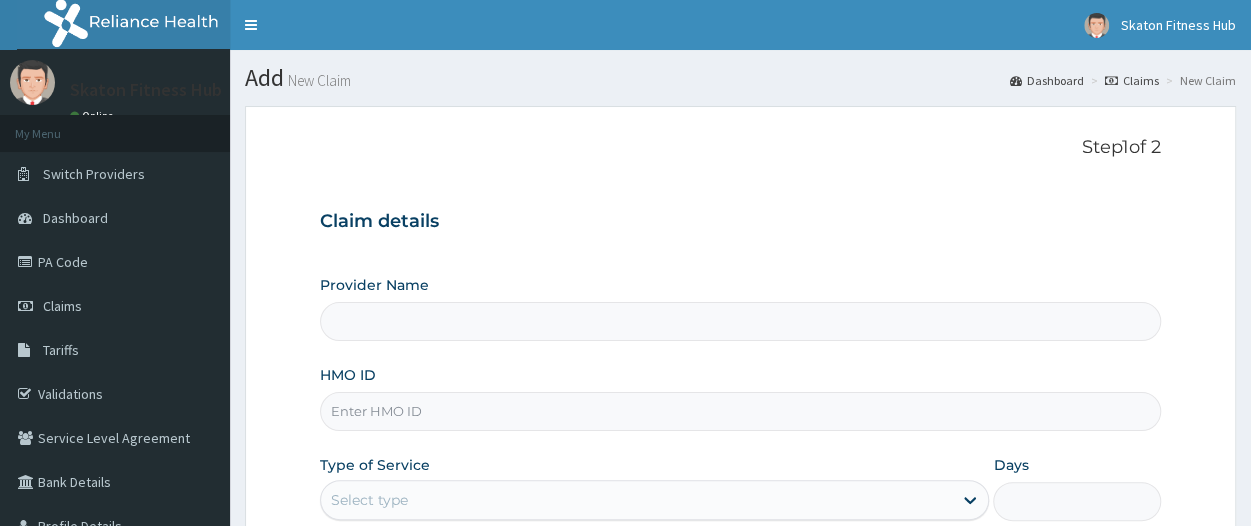 click on "Provider Name" at bounding box center (740, 321) 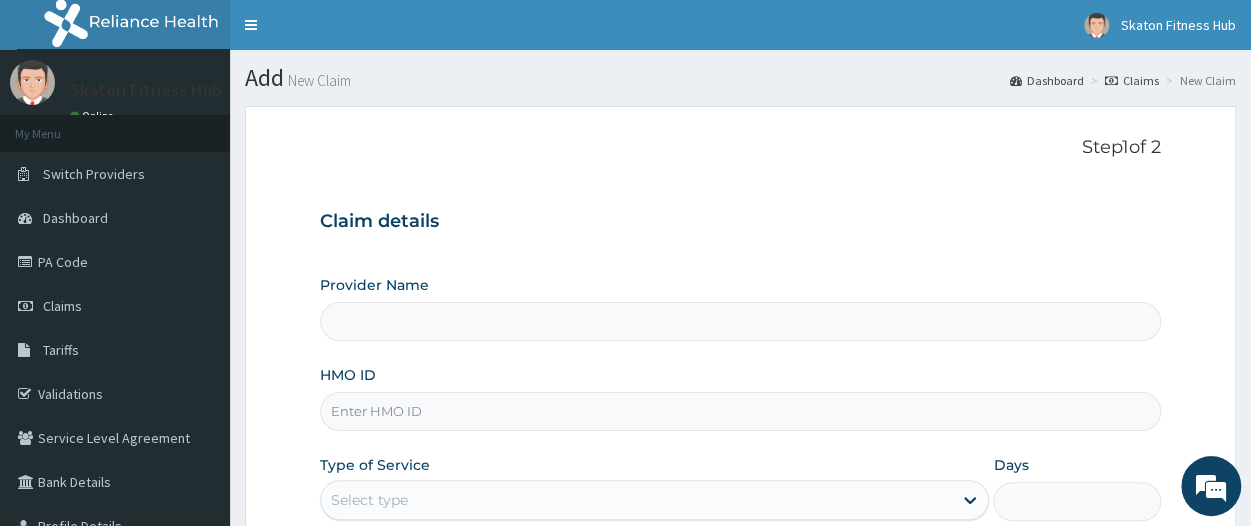 type on "Skaton Fitness Hub" 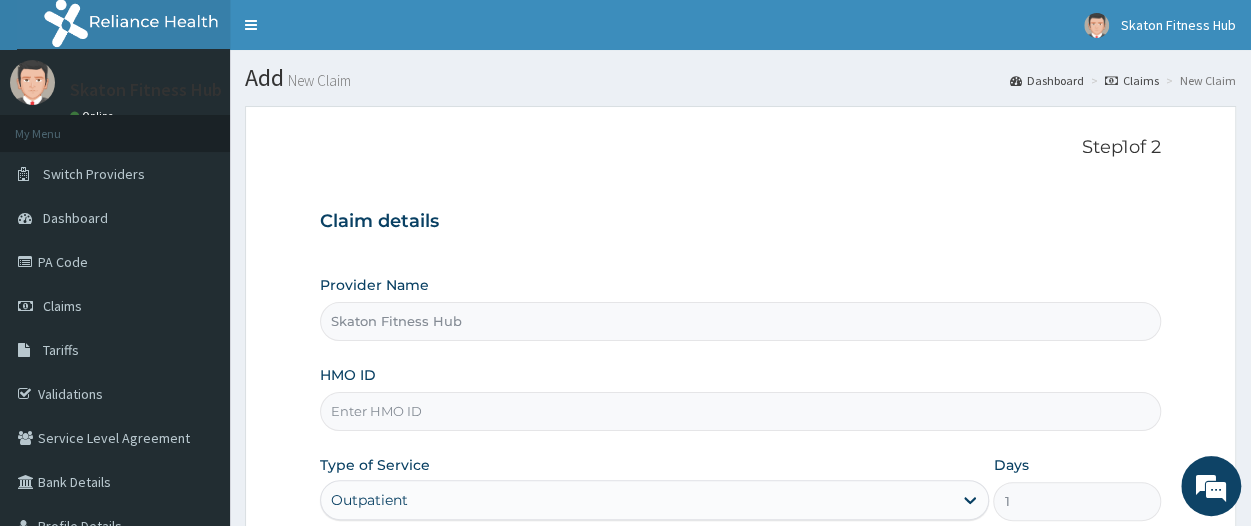 click on "Skaton Fitness Hub" at bounding box center [740, 321] 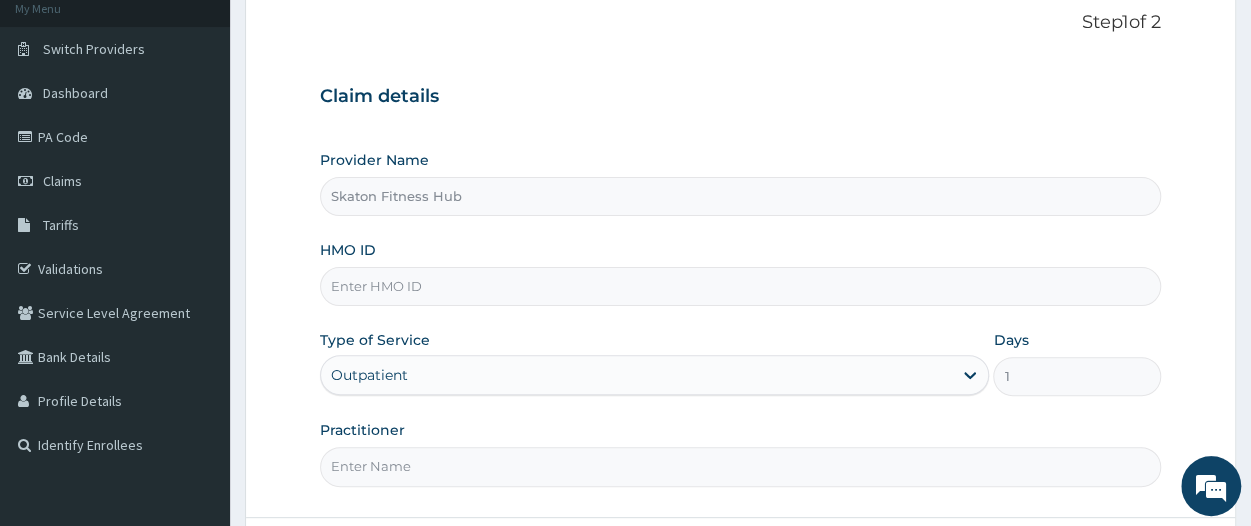 scroll, scrollTop: 126, scrollLeft: 0, axis: vertical 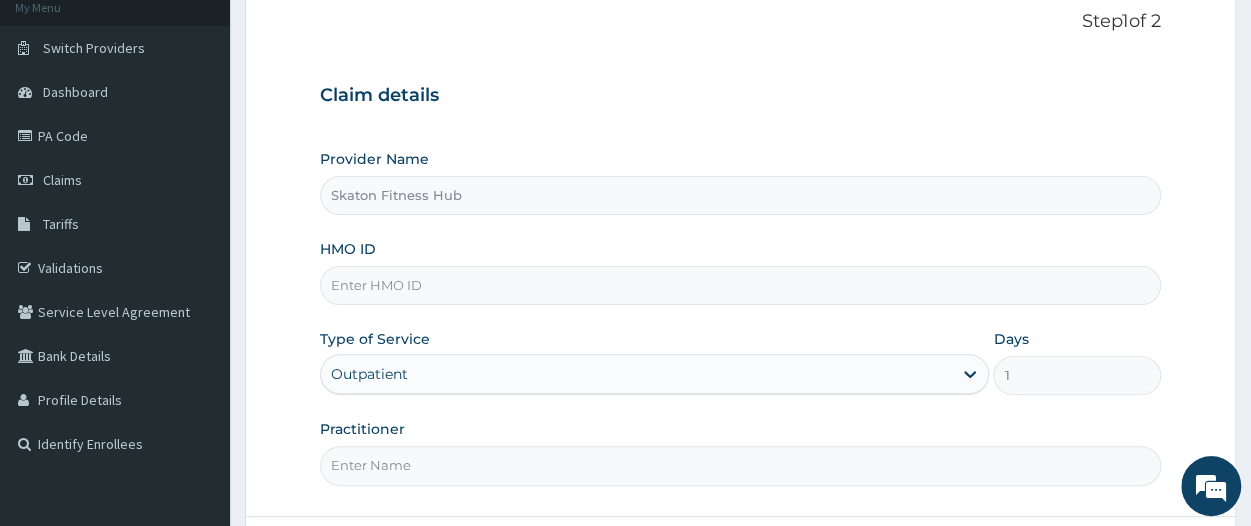 click on "HMO ID" at bounding box center (740, 285) 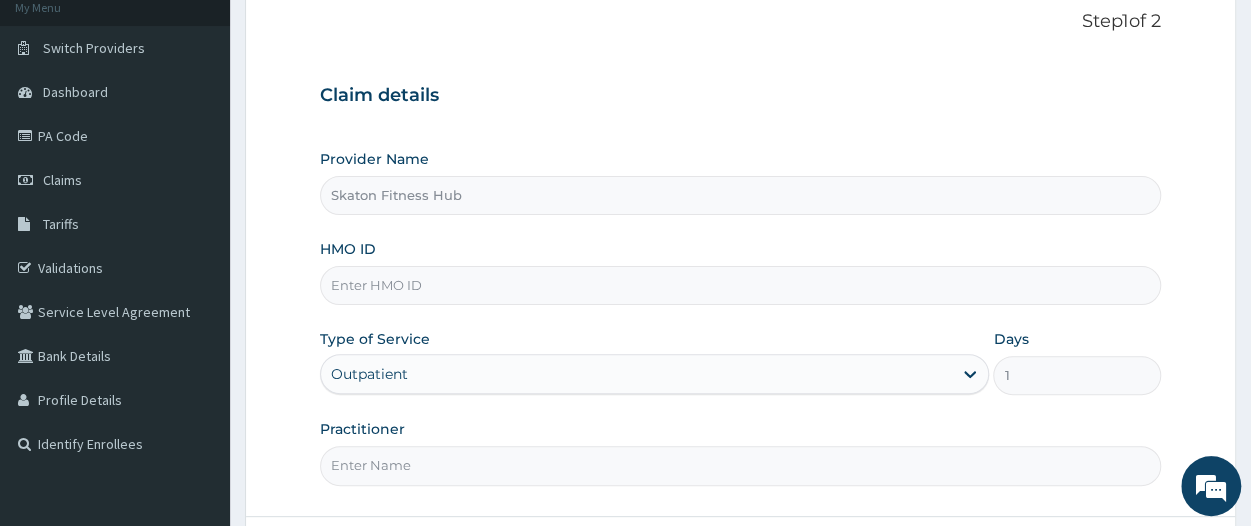 paste on "ENP/11625/A	Olasehinde Omoriwo" 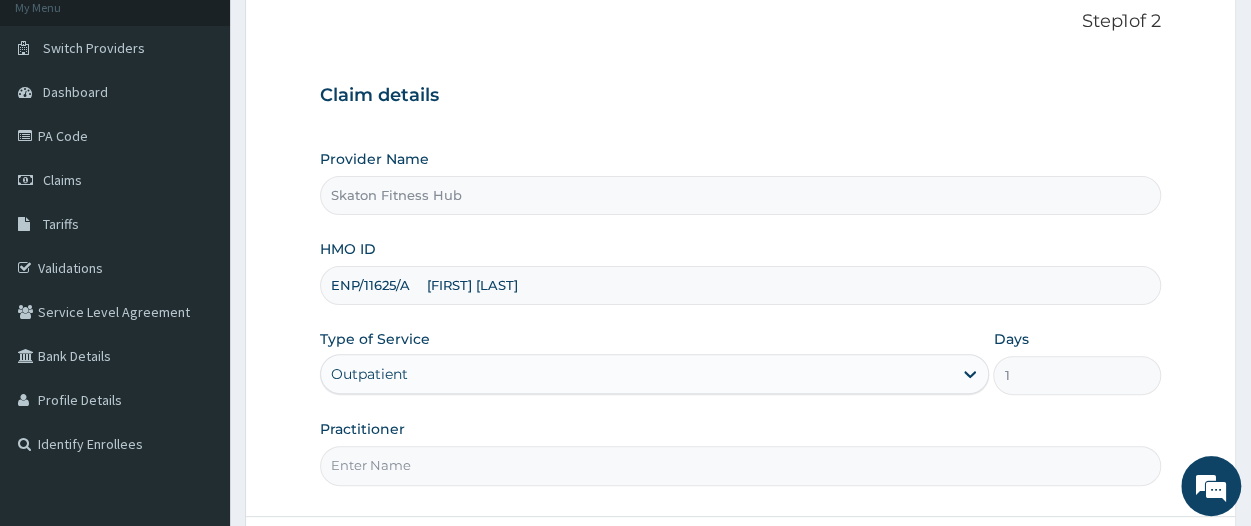 scroll, scrollTop: 0, scrollLeft: 0, axis: both 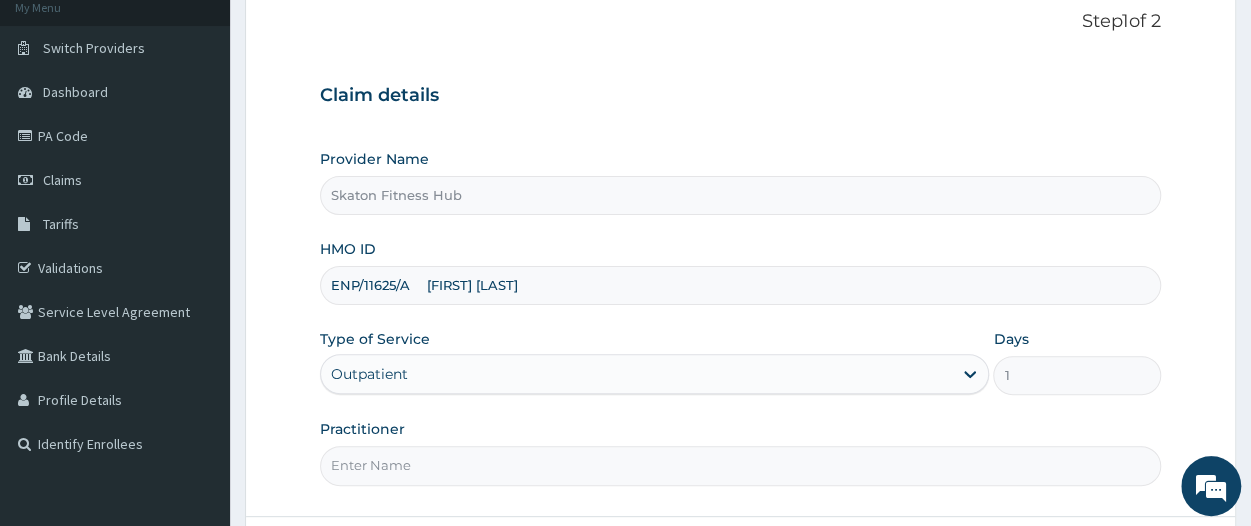 click on "ENP/11625/A	Olasehinde Omoriwo" at bounding box center [740, 285] 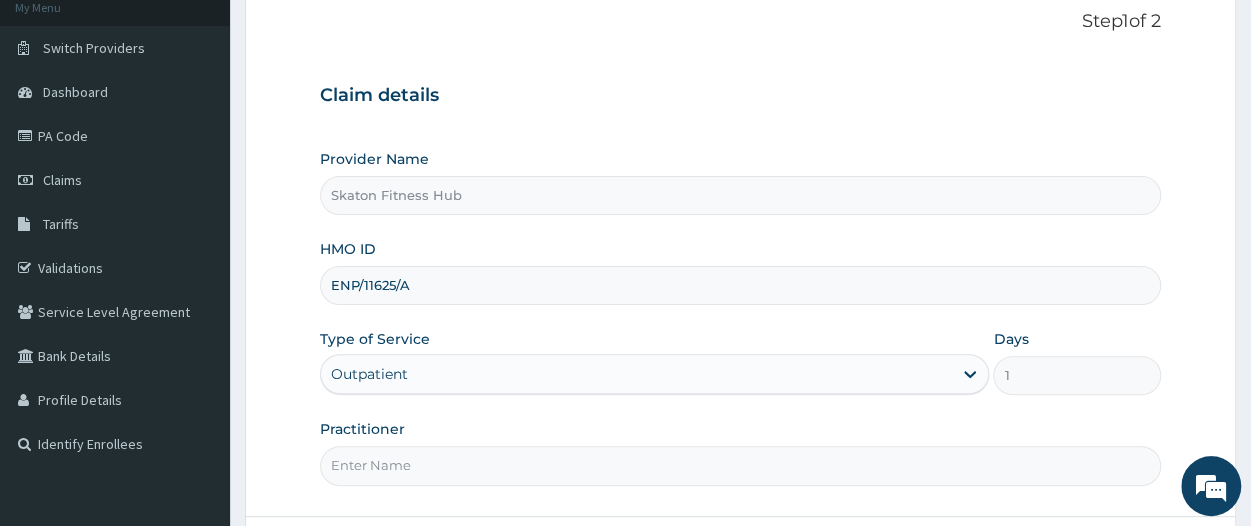 scroll, scrollTop: 292, scrollLeft: 0, axis: vertical 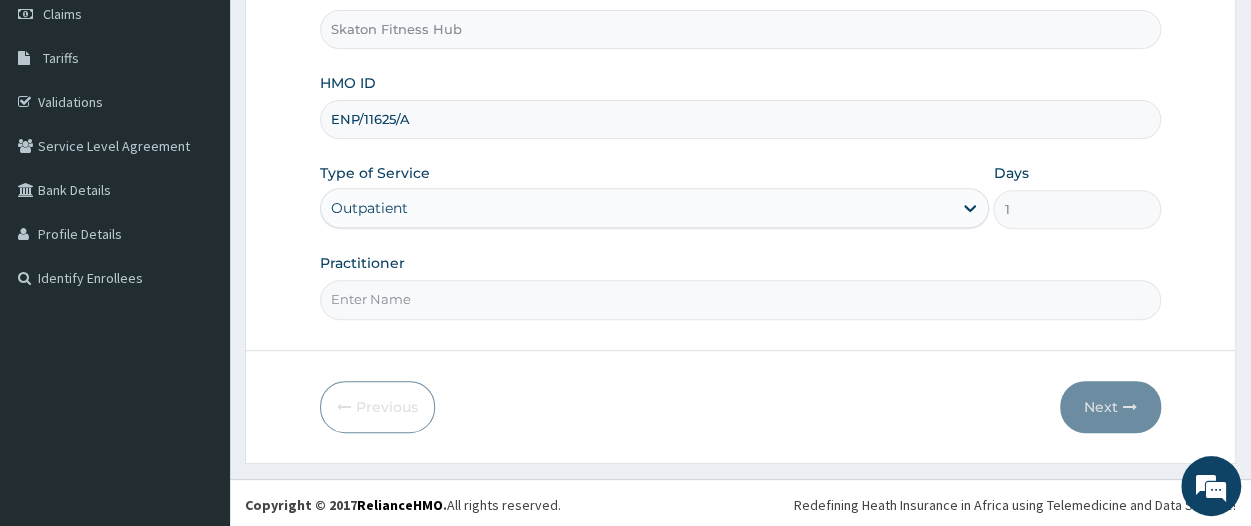 type on "ENP/11625/A" 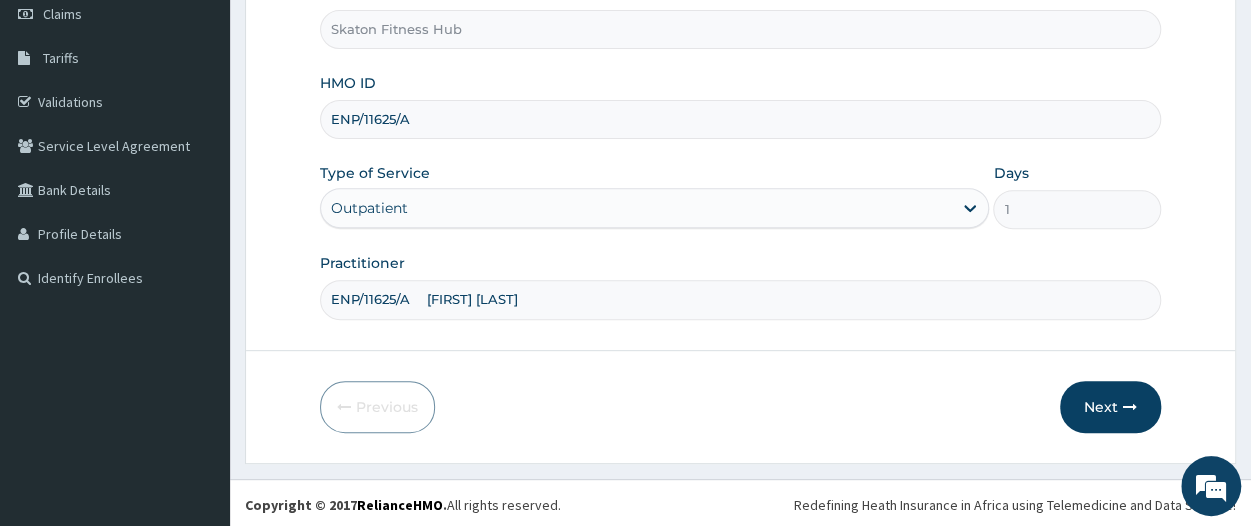 click on "ENP/11625/A	Olasehinde Omoriwo" at bounding box center (740, 299) 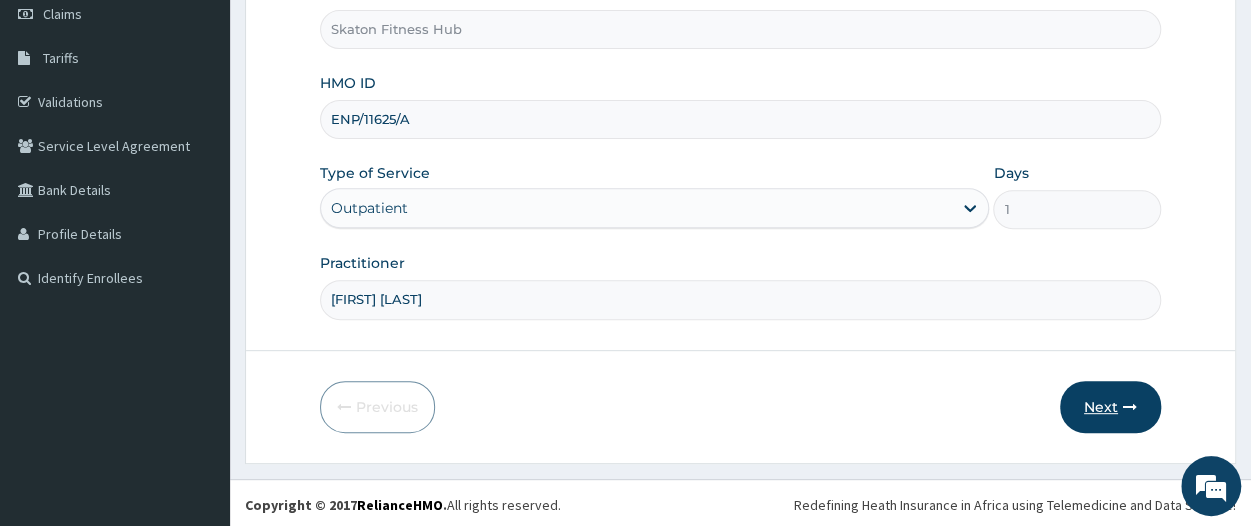 type on "Olasehinde Omoriwo" 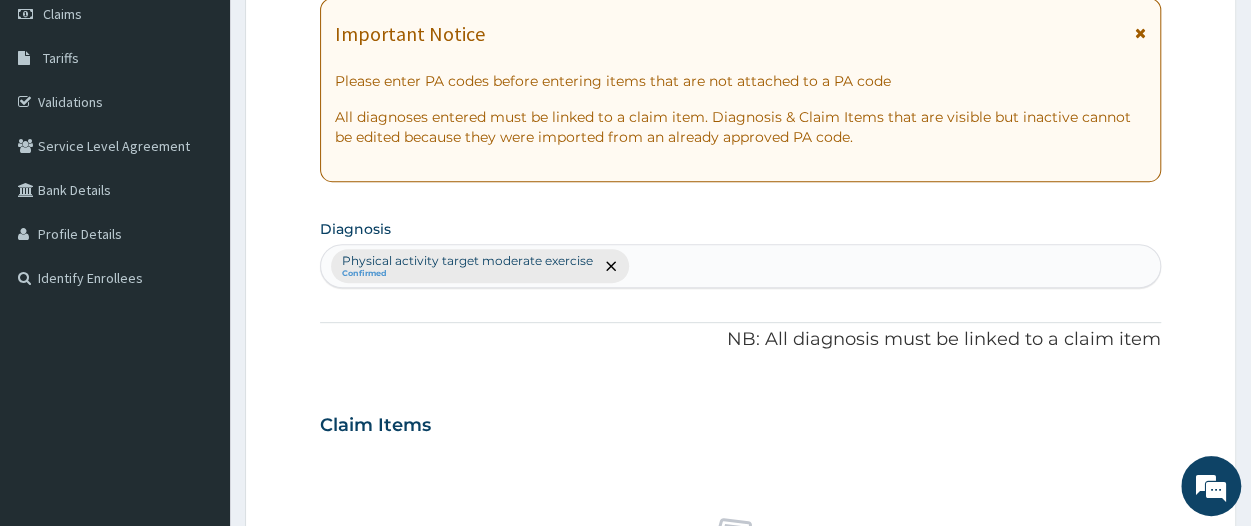 scroll, scrollTop: 0, scrollLeft: 0, axis: both 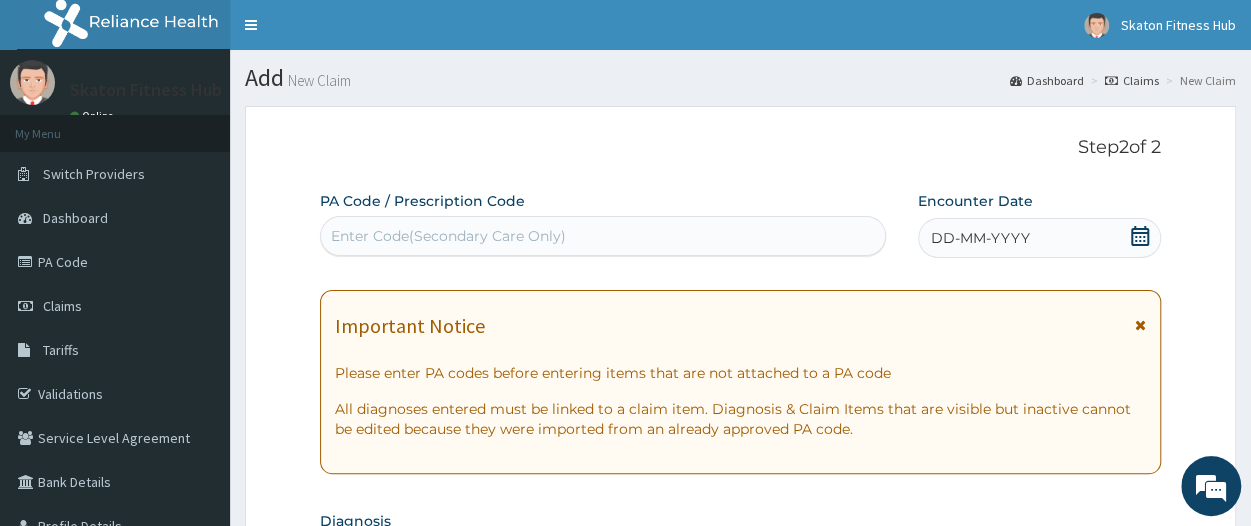 click on "Enter Code(Secondary Care Only)" at bounding box center (448, 236) 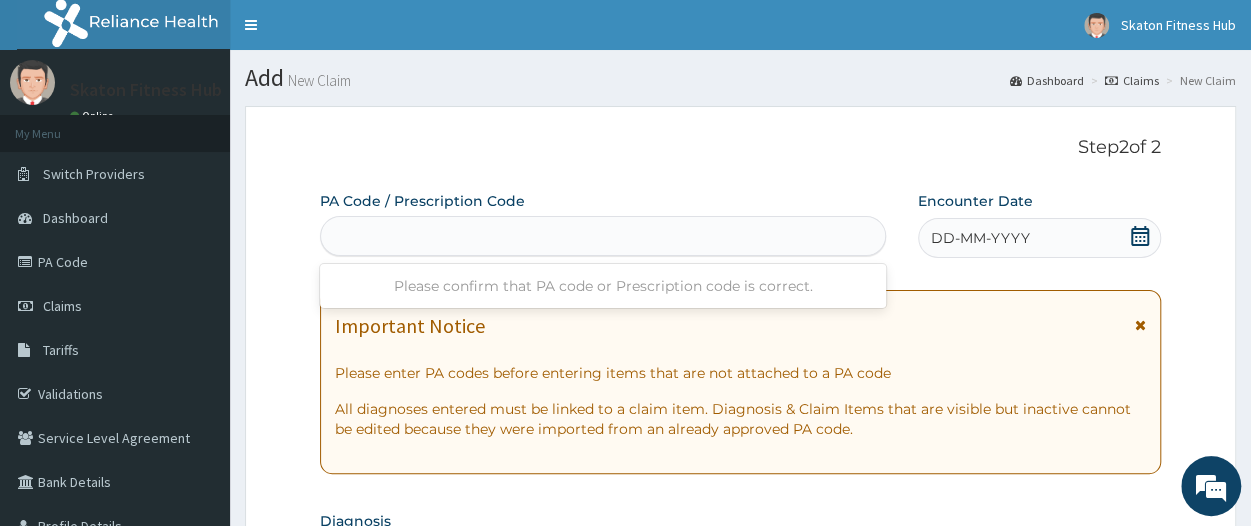click on "ENP/11625/A	OLASEHINDE OMORIWO" at bounding box center [603, 236] 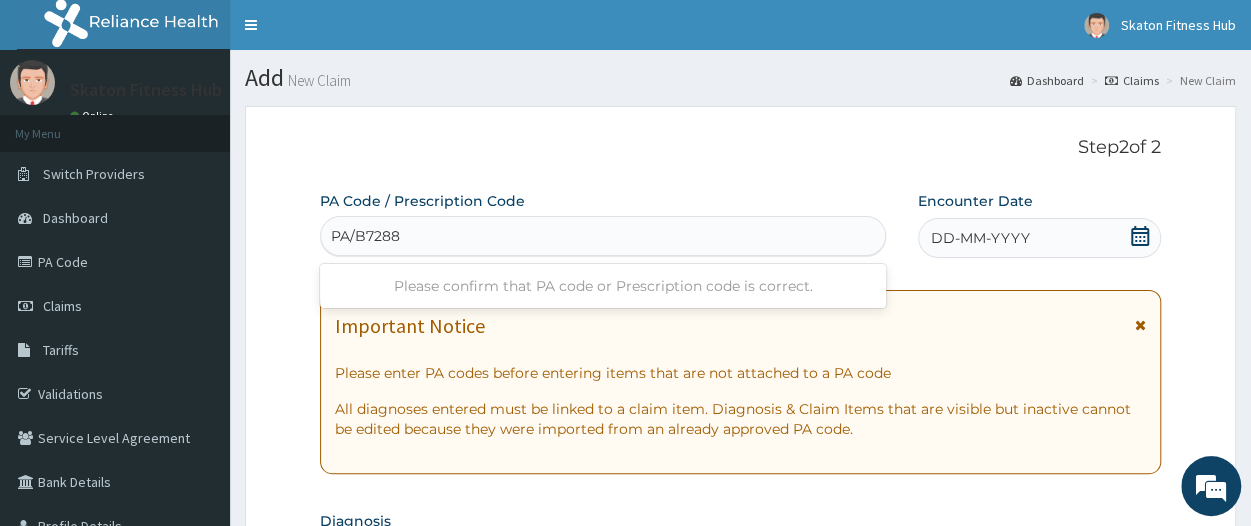 type on "PA/B72886" 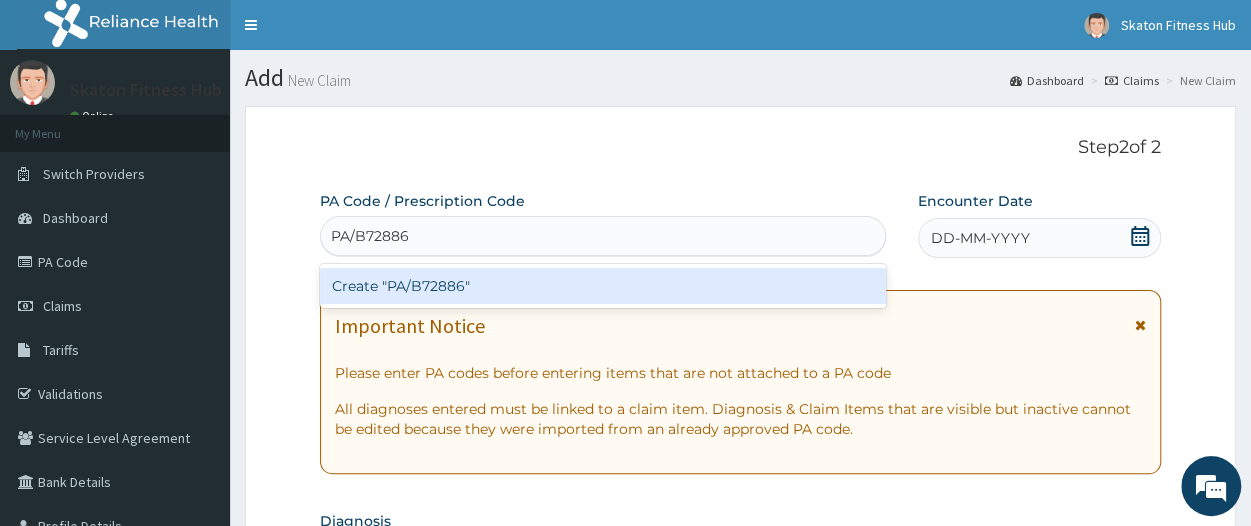 click on "Create "PA/B72886"" at bounding box center (603, 286) 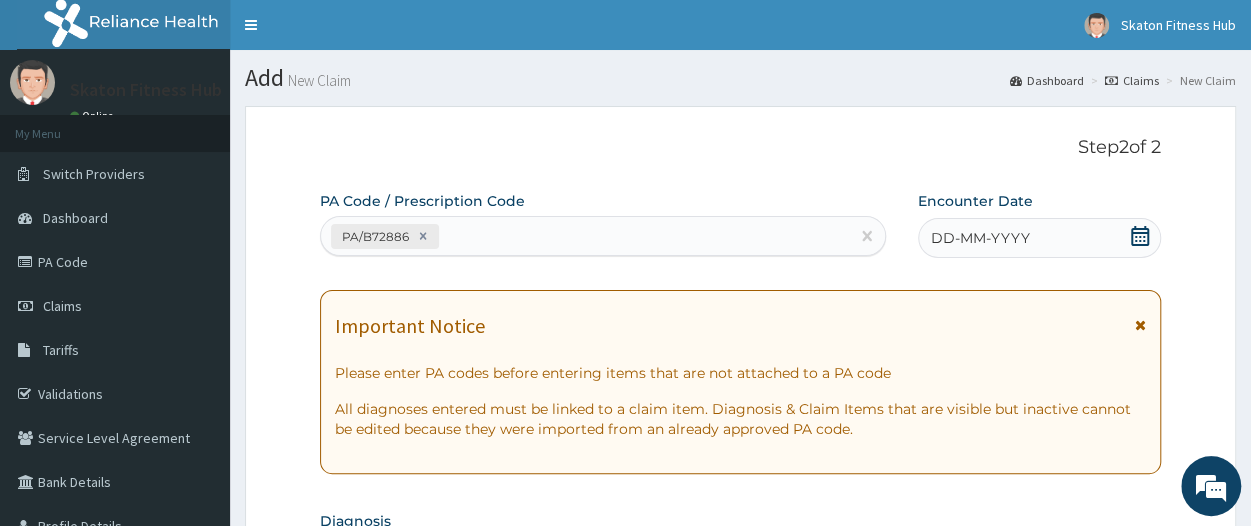 click 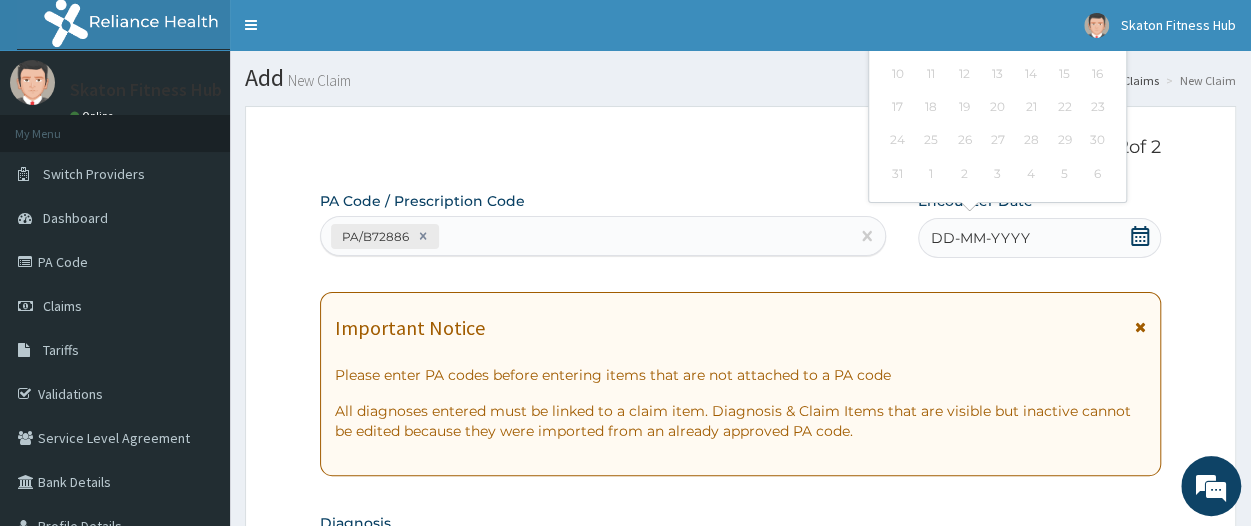 click 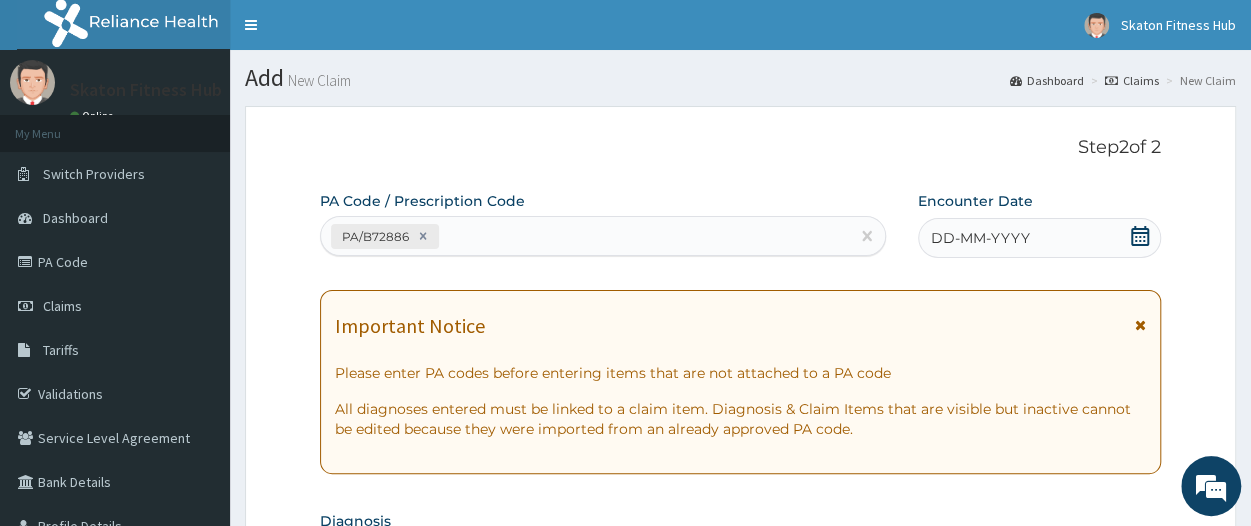 click on "Step  2  of 2 PA Code / Prescription Code PA/B72886 Encounter Date DD-MM-YYYY Important Notice Please enter PA codes before entering items that are not attached to a PA code   All diagnoses entered must be linked to a claim item. Diagnosis & Claim Items that are visible but inactive cannot be edited because they were imported from an already approved PA code. Diagnosis Physical activity target moderate exercise Confirmed NB: All diagnosis must be linked to a claim item Claim Items No claim item Types Select Type Item Select Item Pair Diagnosis Physical activity target moder... Unit Price 0 Add Comment     Previous   Submit" at bounding box center [740, 740] 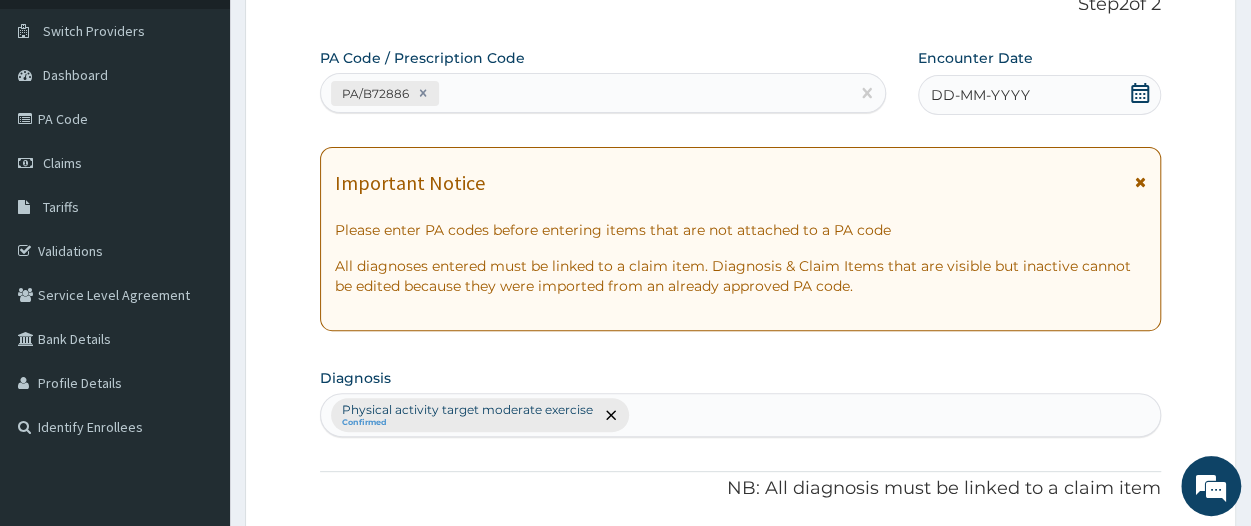 scroll, scrollTop: 144, scrollLeft: 0, axis: vertical 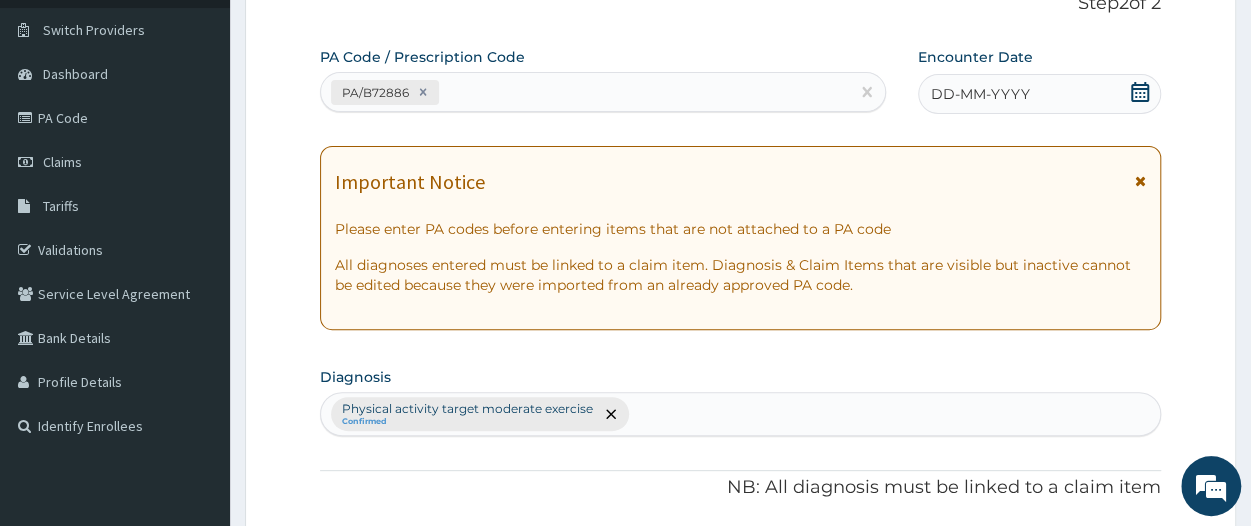 click 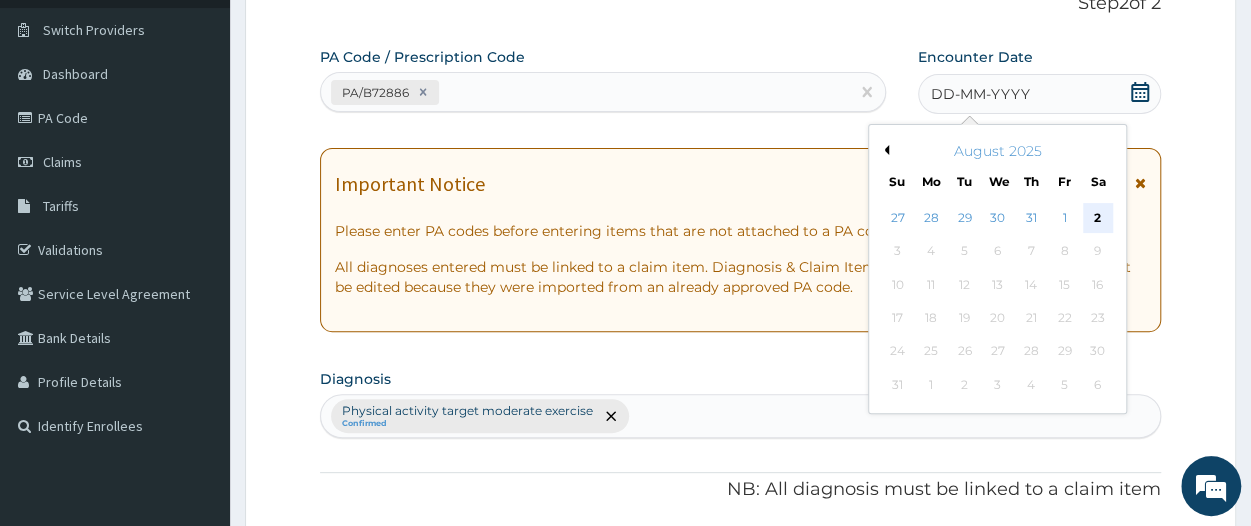 click on "2" at bounding box center (1098, 218) 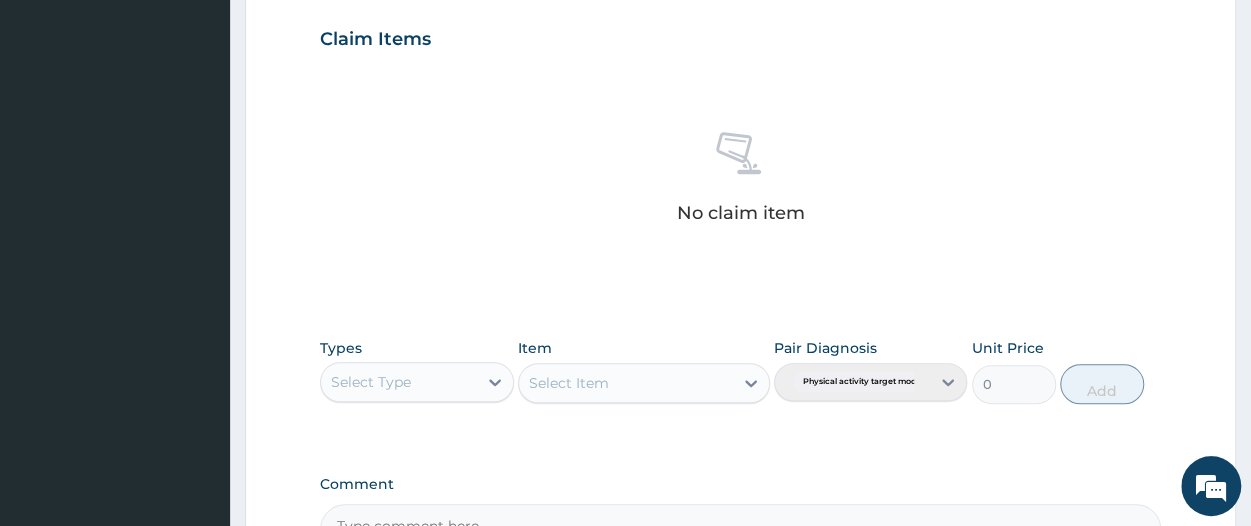 scroll, scrollTop: 683, scrollLeft: 0, axis: vertical 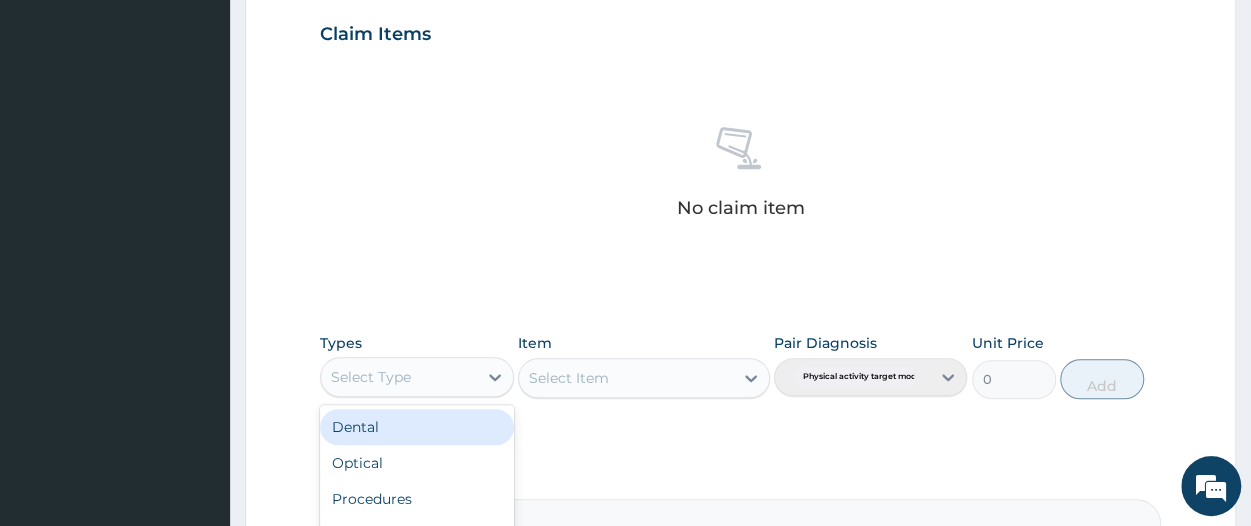 click on "Select Type" at bounding box center (398, 377) 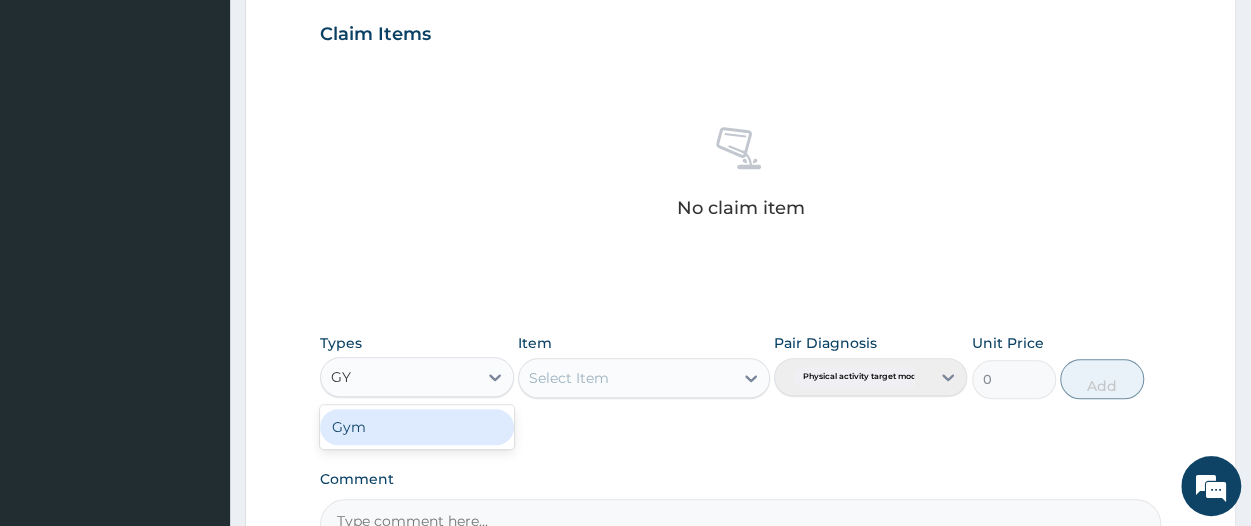 type on "GYM" 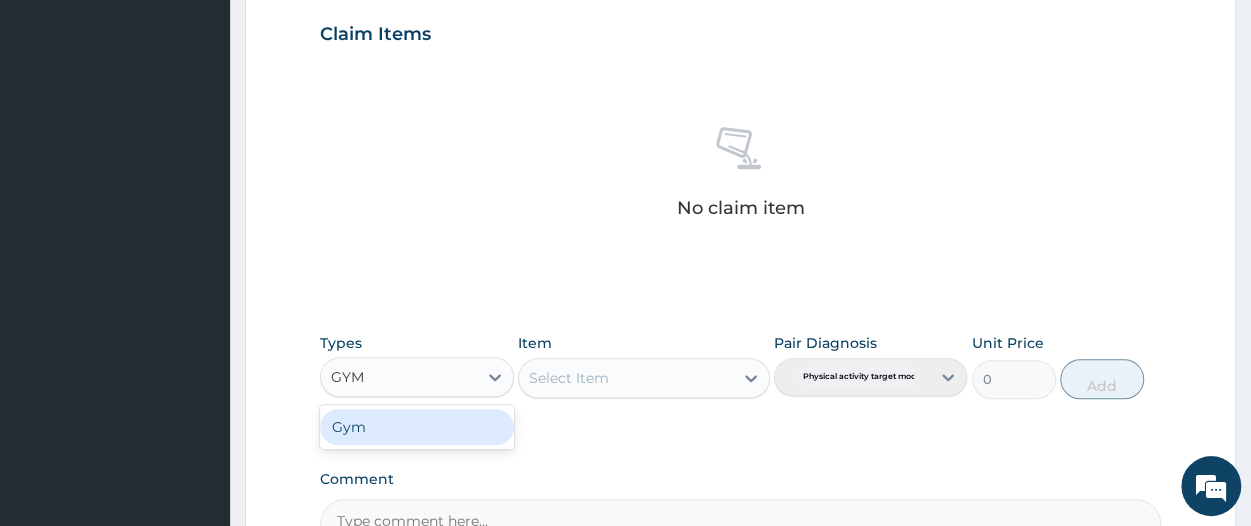 click on "Gym" at bounding box center (416, 427) 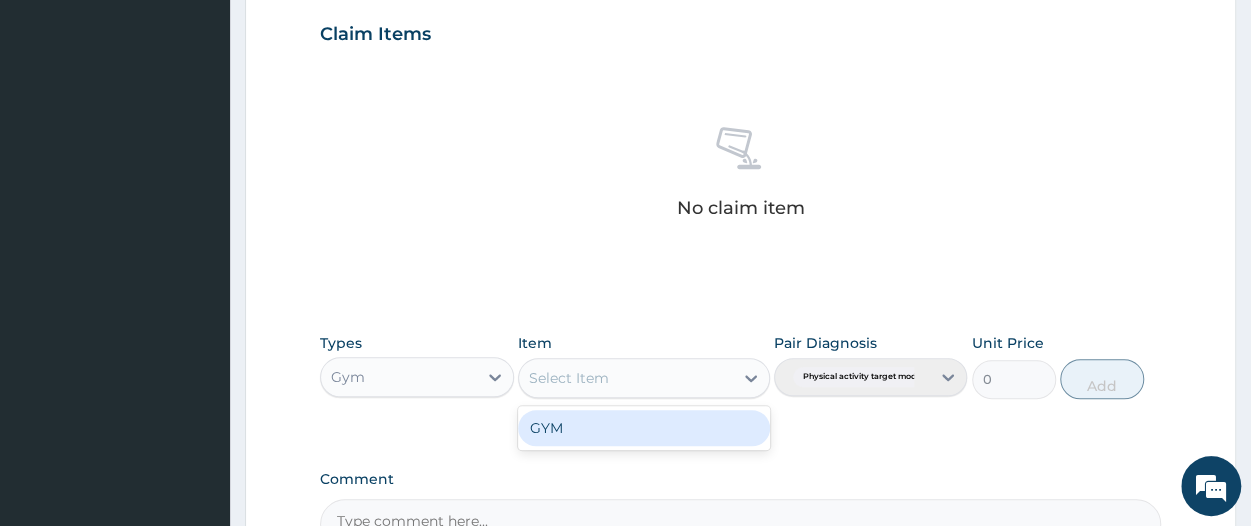 click on "Select Item" at bounding box center [626, 378] 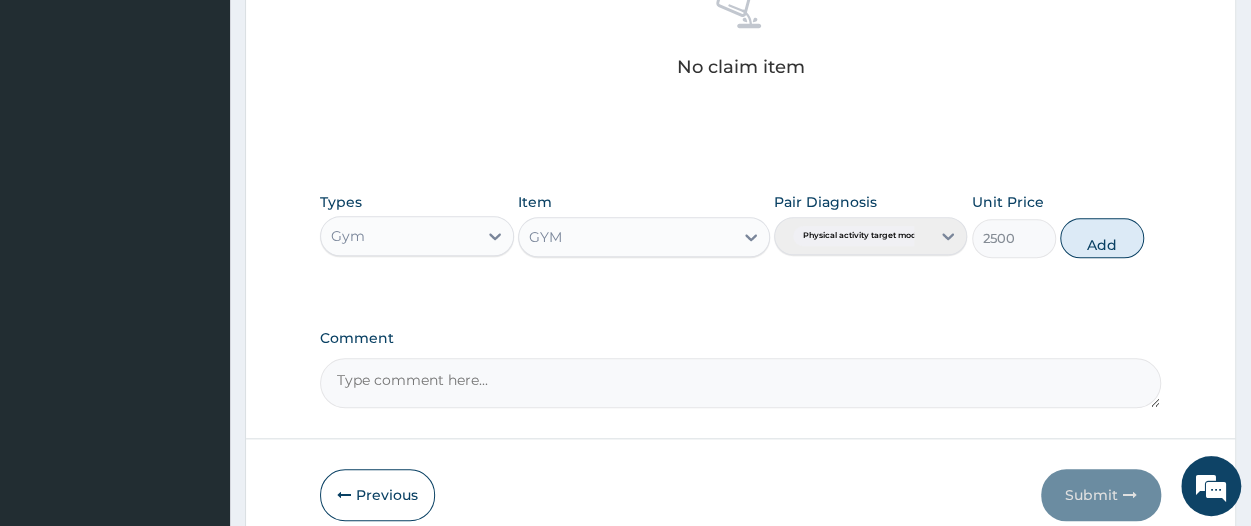 scroll, scrollTop: 829, scrollLeft: 0, axis: vertical 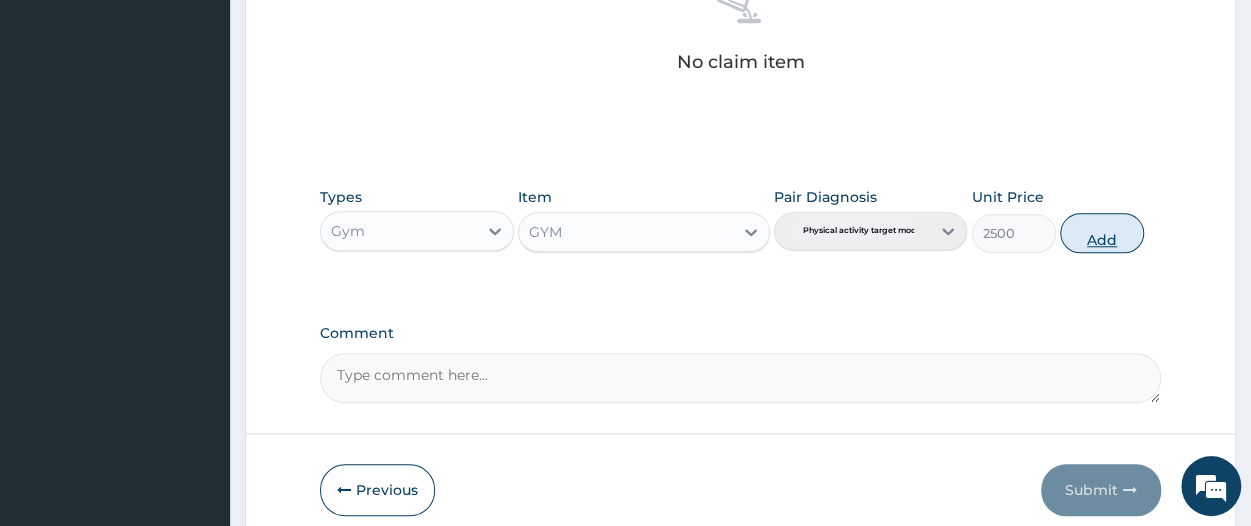 click on "Add" at bounding box center (1102, 233) 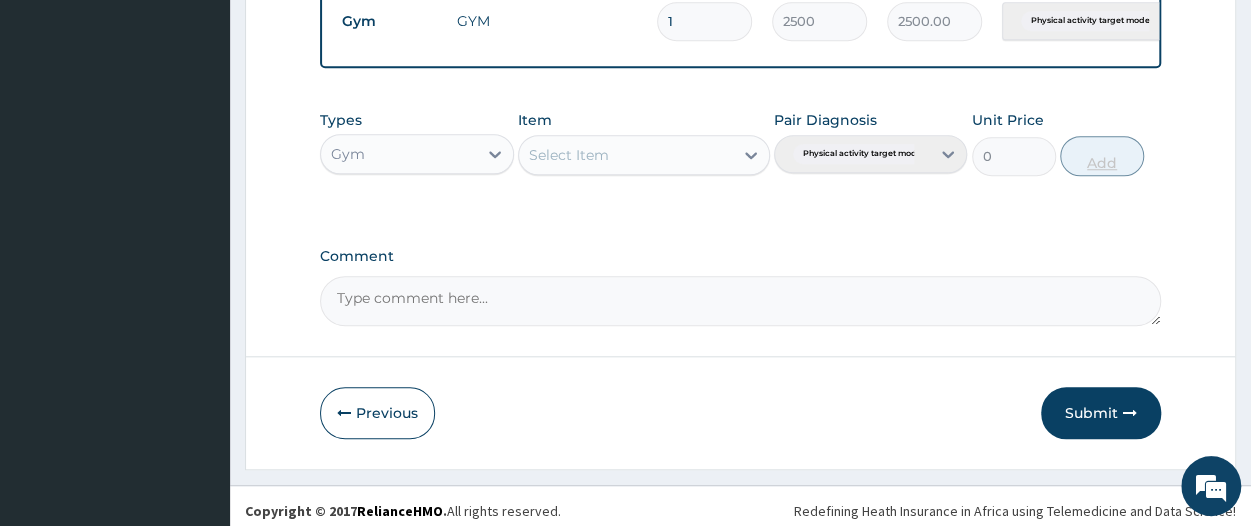 scroll, scrollTop: 833, scrollLeft: 0, axis: vertical 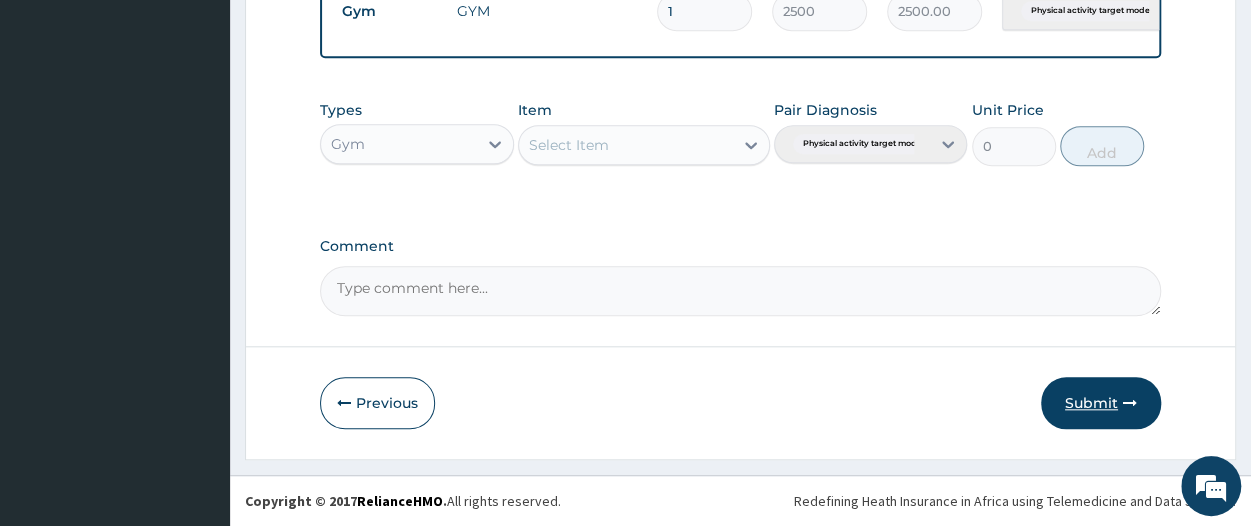 click on "Submit" at bounding box center (1101, 403) 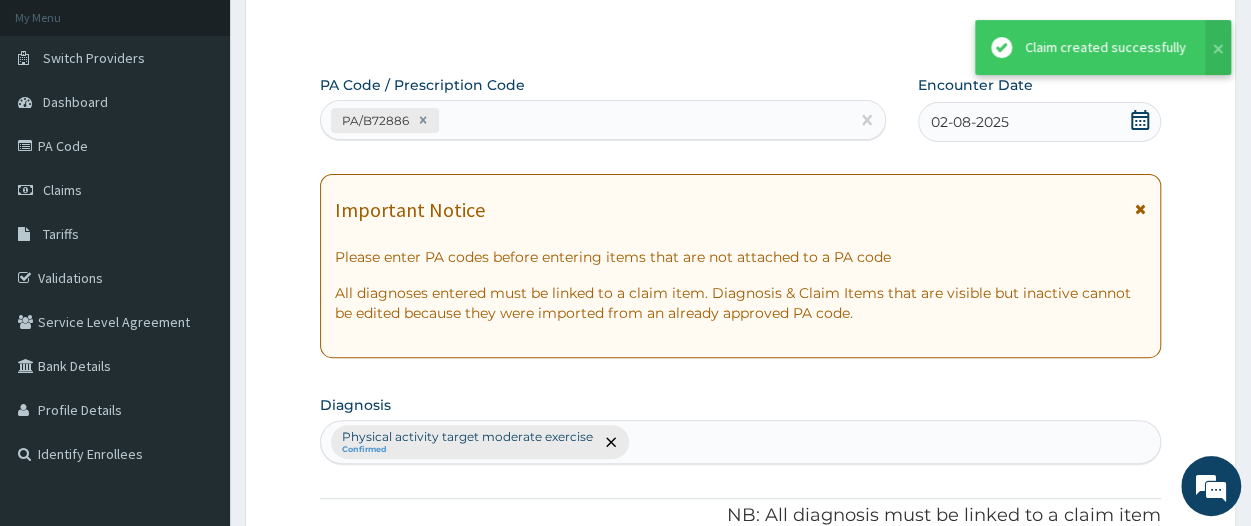 scroll, scrollTop: 833, scrollLeft: 0, axis: vertical 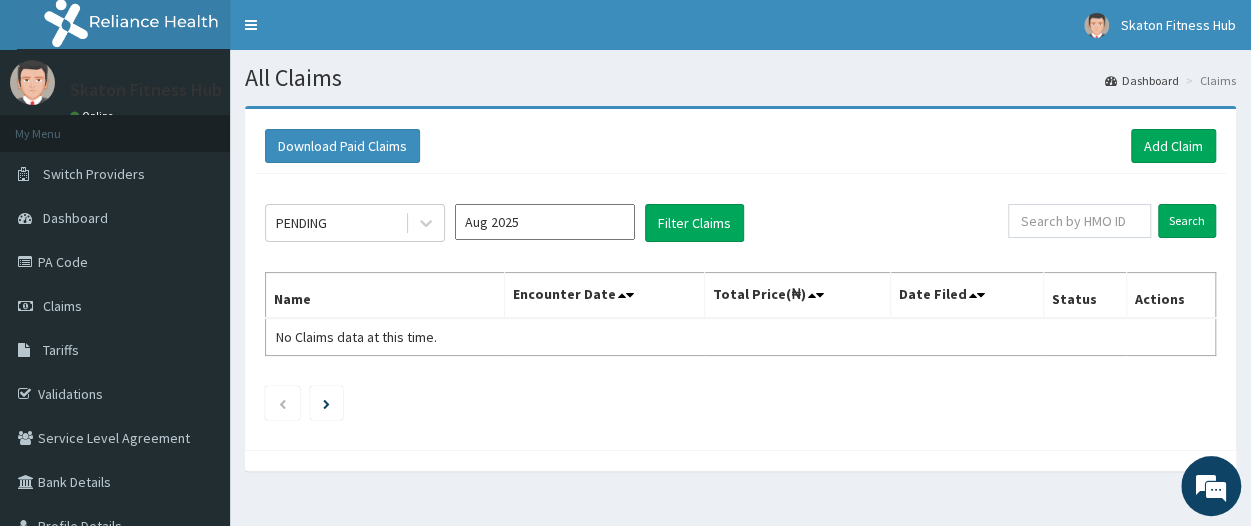 click on "PENDING Aug 2025 Filter Claims Search Name Encounter Date Total Price(₦) Date Filed Status Actions No Claims data at this time." 